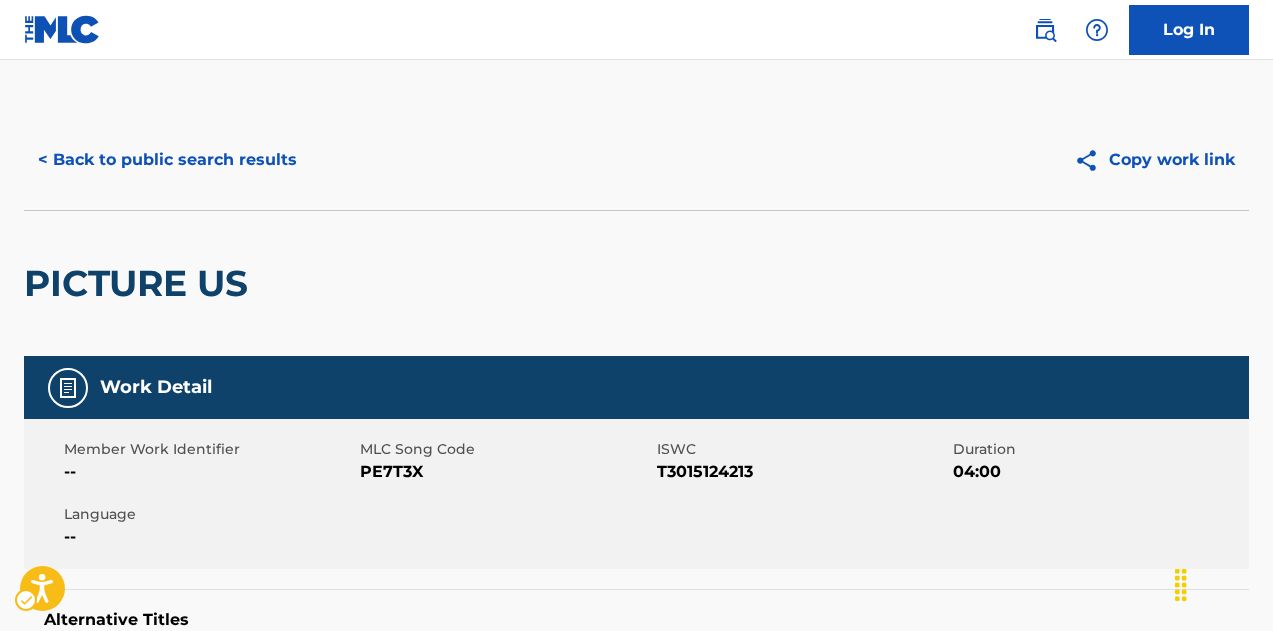 scroll, scrollTop: 674, scrollLeft: 0, axis: vertical 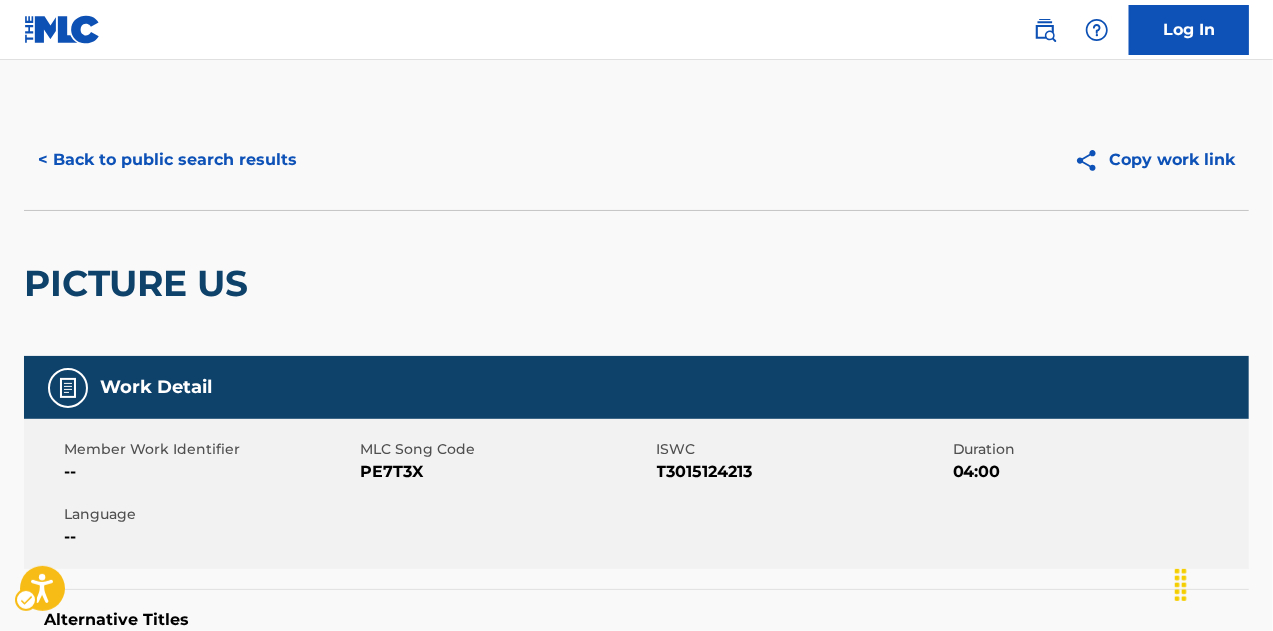 click on "Copy work link" at bounding box center (943, 160) 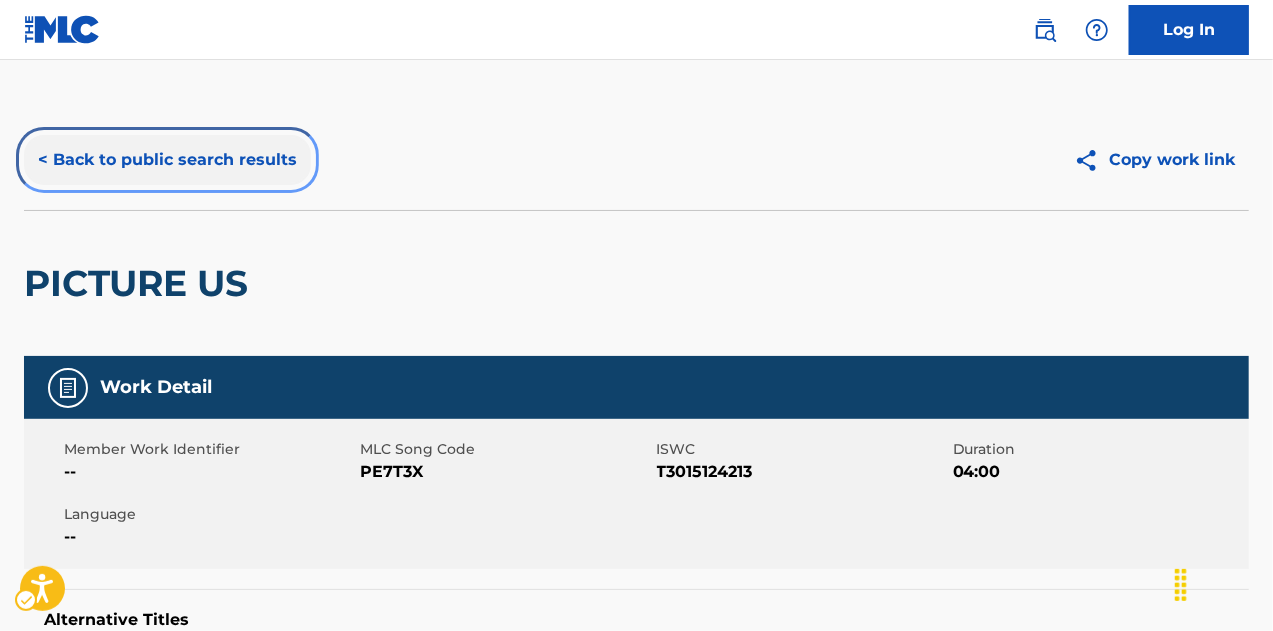 click on "< Back to public search results" at bounding box center (167, 160) 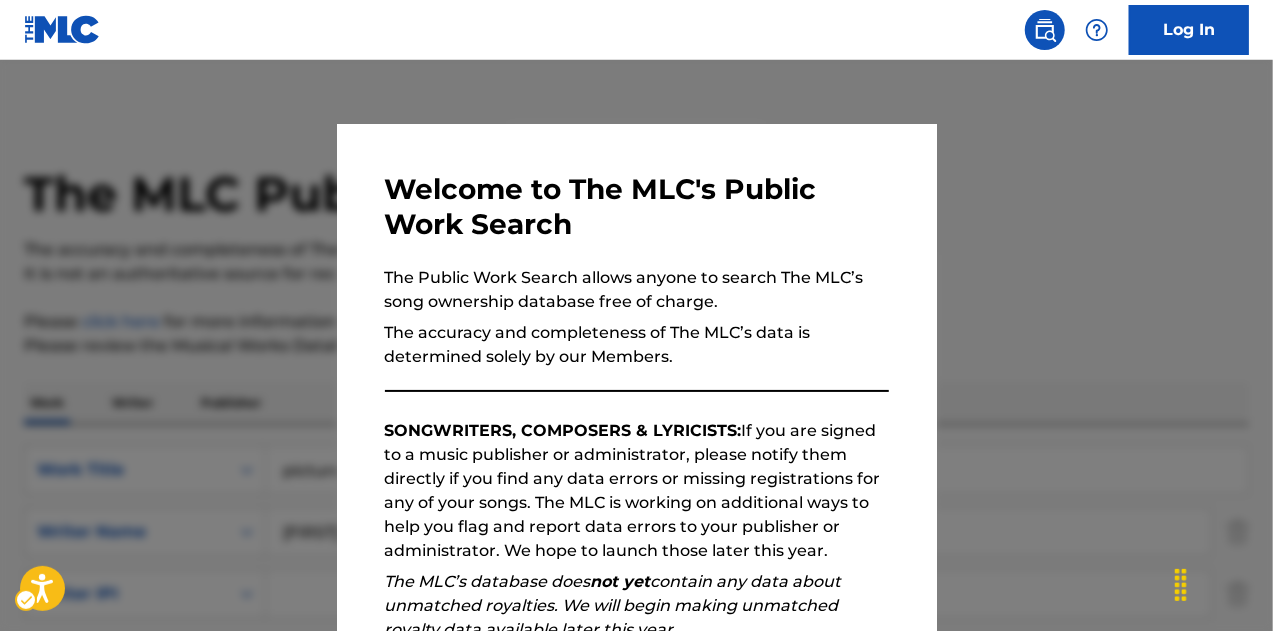 scroll, scrollTop: 342, scrollLeft: 0, axis: vertical 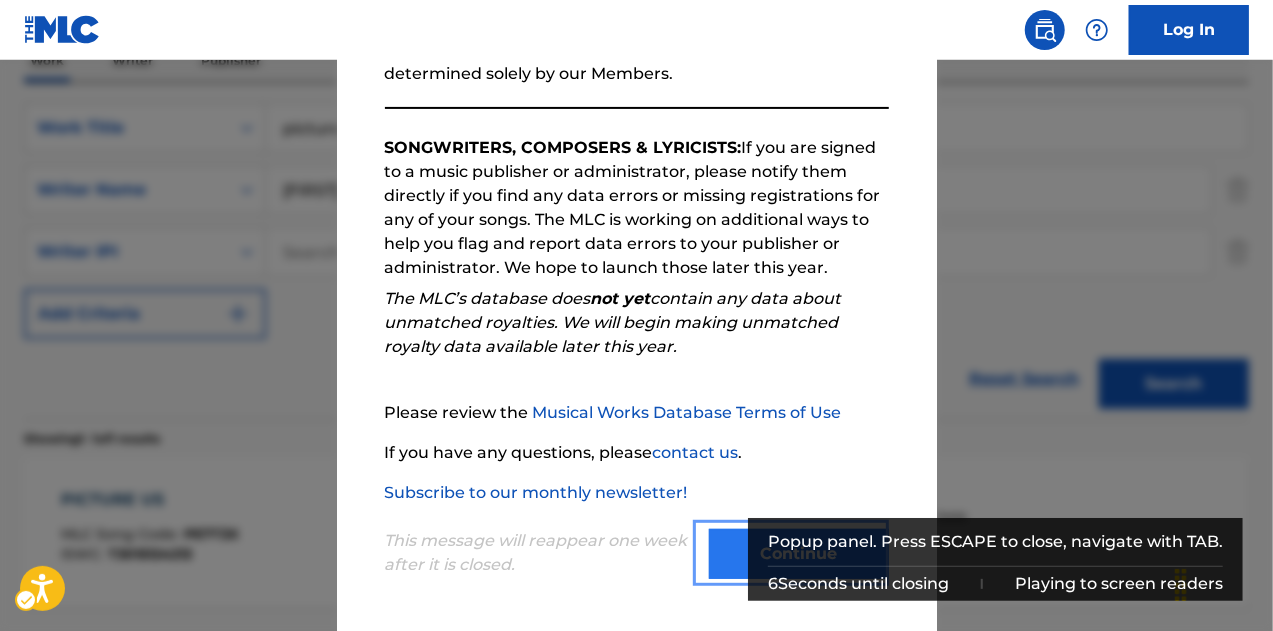 click on "Continue" at bounding box center (799, 554) 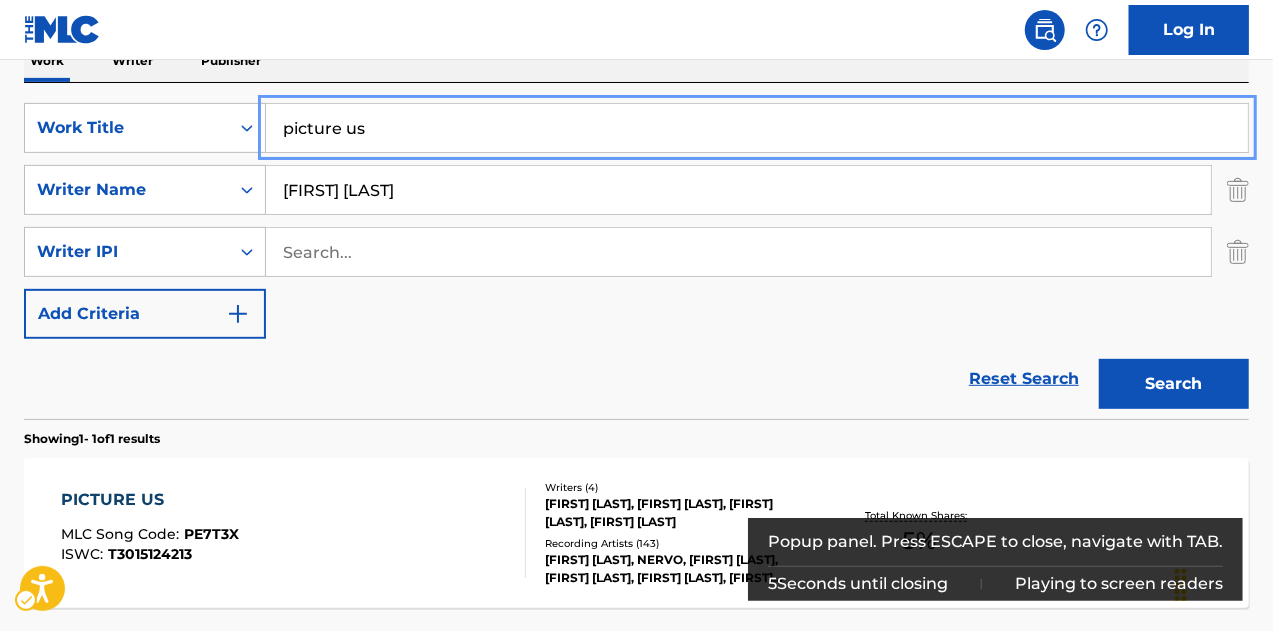 click on "Writers ( 4 ) [FIRST] [LAST], [FIRST] [LAST], [FIRST] [LAST], [FIRST] [LAST] Recording Artists ( 143 ) [FIRST] [LAST], [ARTIST], [FIRST] [LAST], [FIRST] [LAST], [FIRST] [LAST], [FIRST] [LAST], "[FIRST] [LAST], [FIRST] [LAST]", [FIRST] [LAST] Total Known Shares: 5 % Results Per Page: 10 25 50 100" at bounding box center (636, 235) 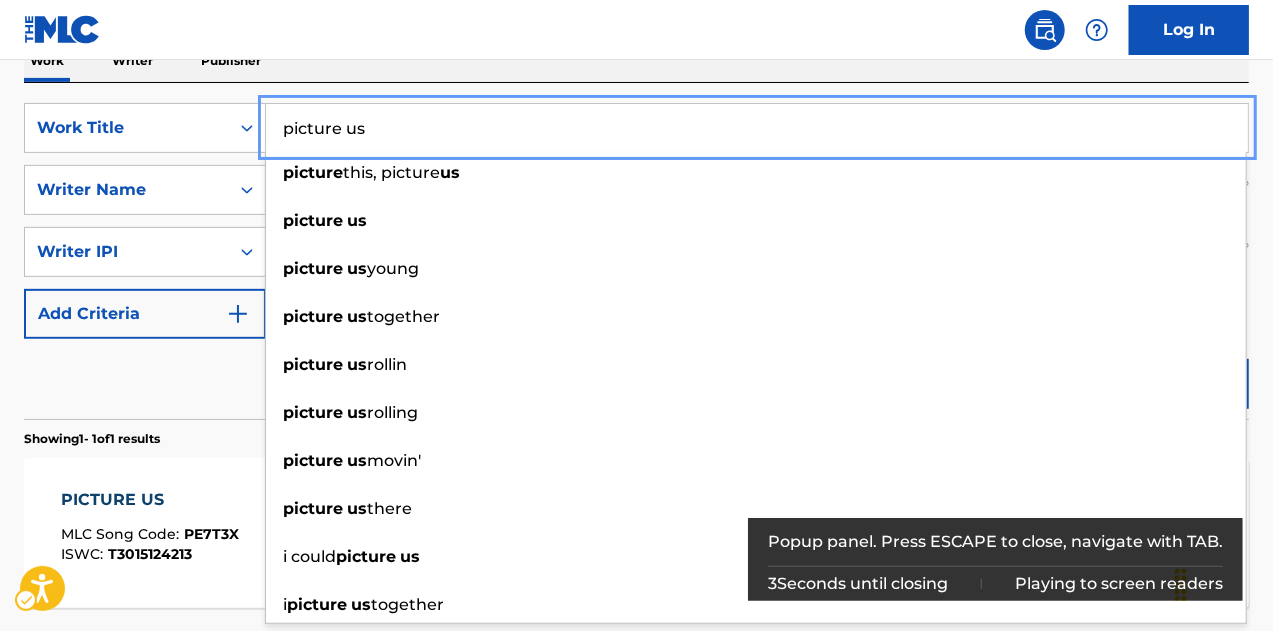 click on "Writers ( 4 ) [FIRST] [LAST], [FIRST] [LAST], [FIRST] [LAST], [FIRST] [LAST] 143 ) 5 % 10 25" at bounding box center (636, 235) 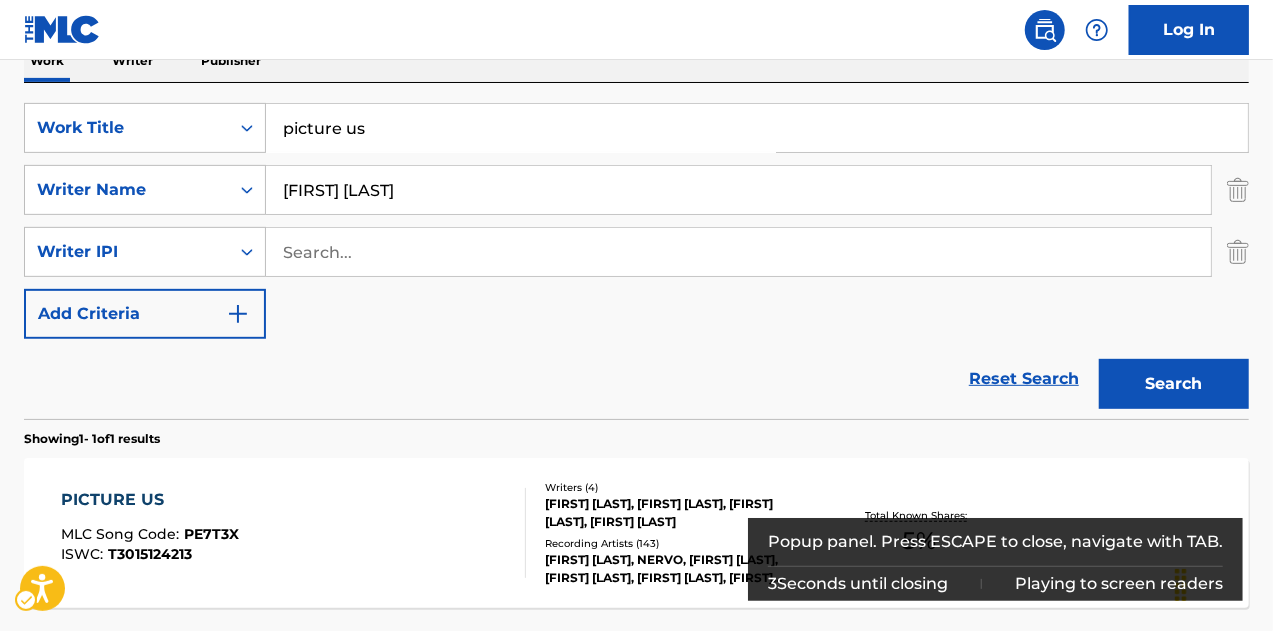 click at bounding box center [1238, 252] 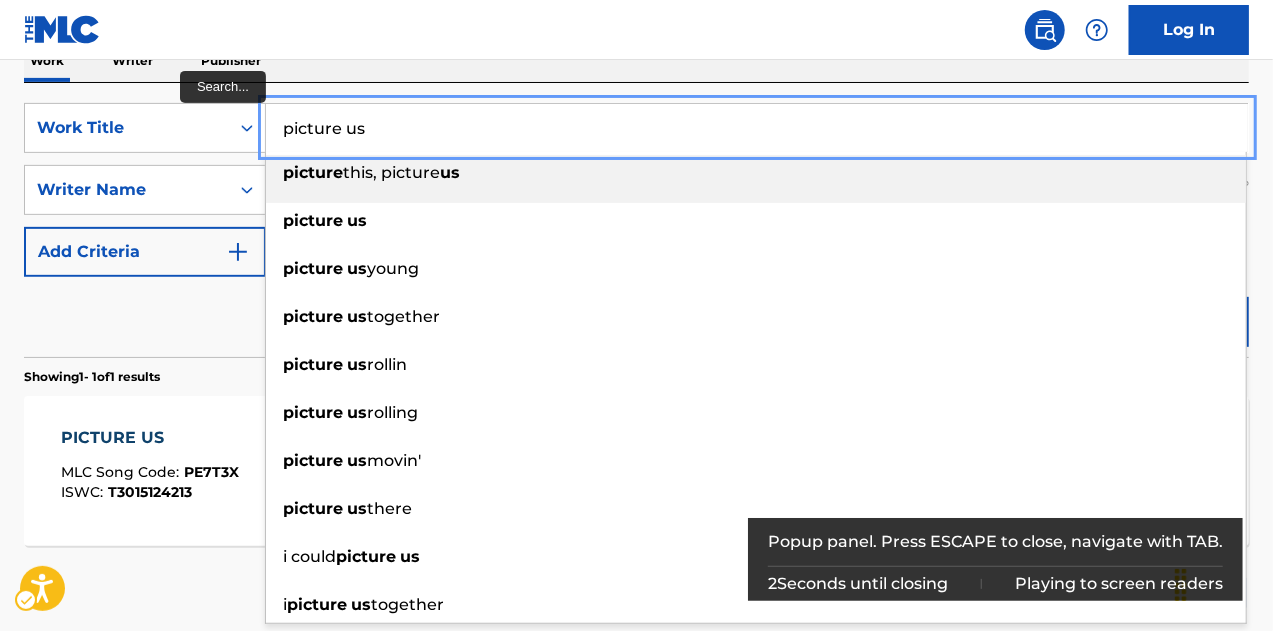 click on "picture us" at bounding box center [757, 128] 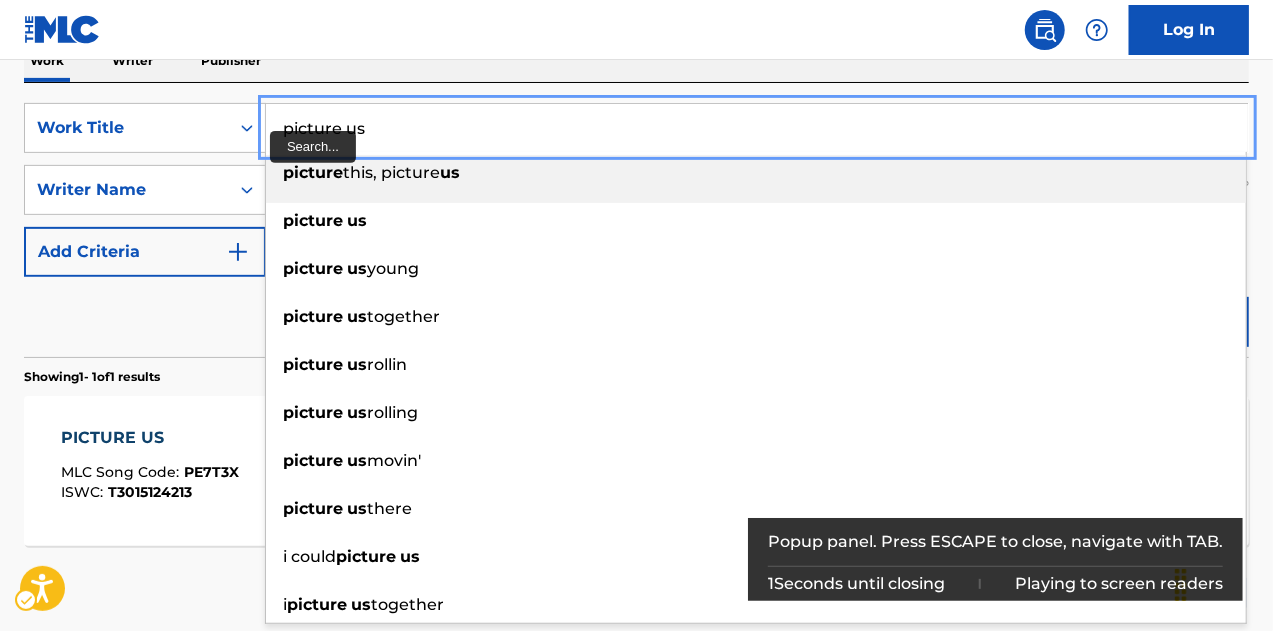 click on "picture us" at bounding box center [757, 128] 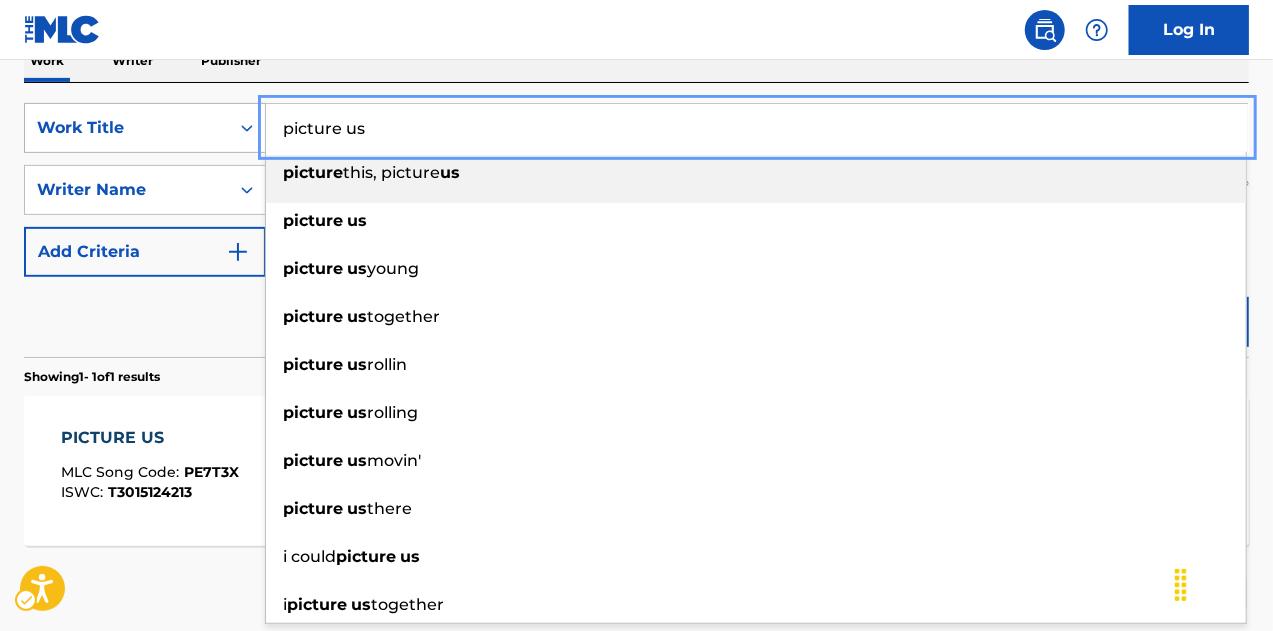 click on "SearchWithCriteriaff46a2e2-a2dc-45af-a16f-5d3408cc8550 Work Title picture us picture this, picture us picture us picture us young picture us together picture us rollin picture us rolling picture us movin' picture us there i could picture us i picture us together" at bounding box center (636, 128) 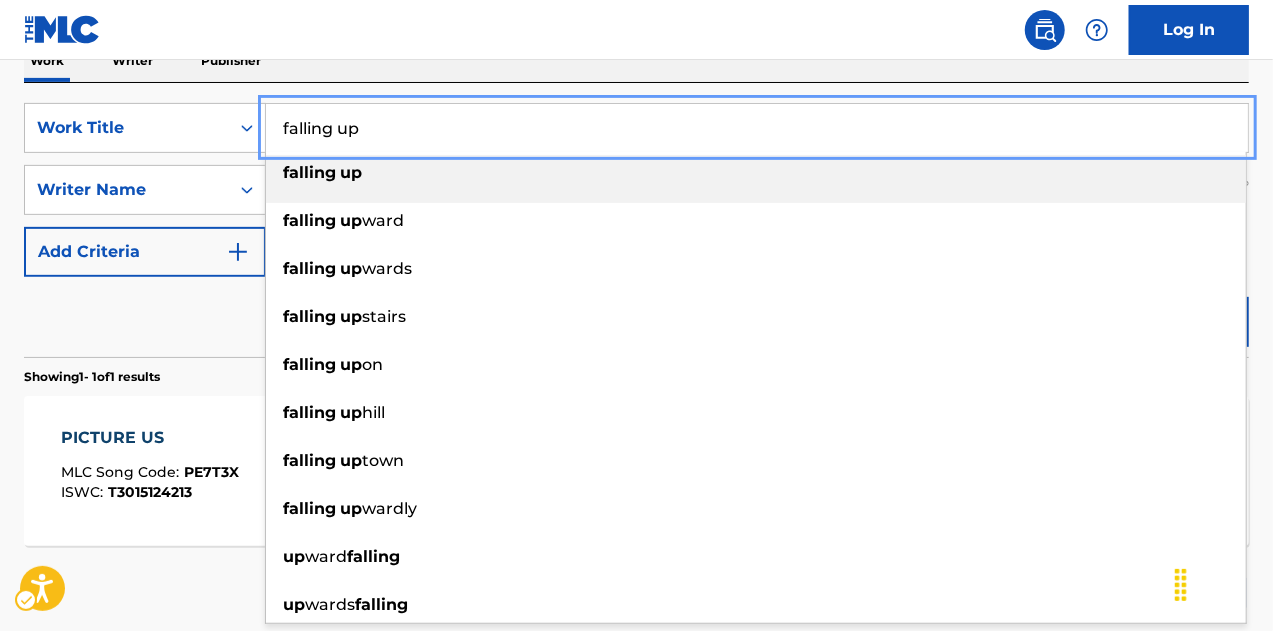 type on "falling up" 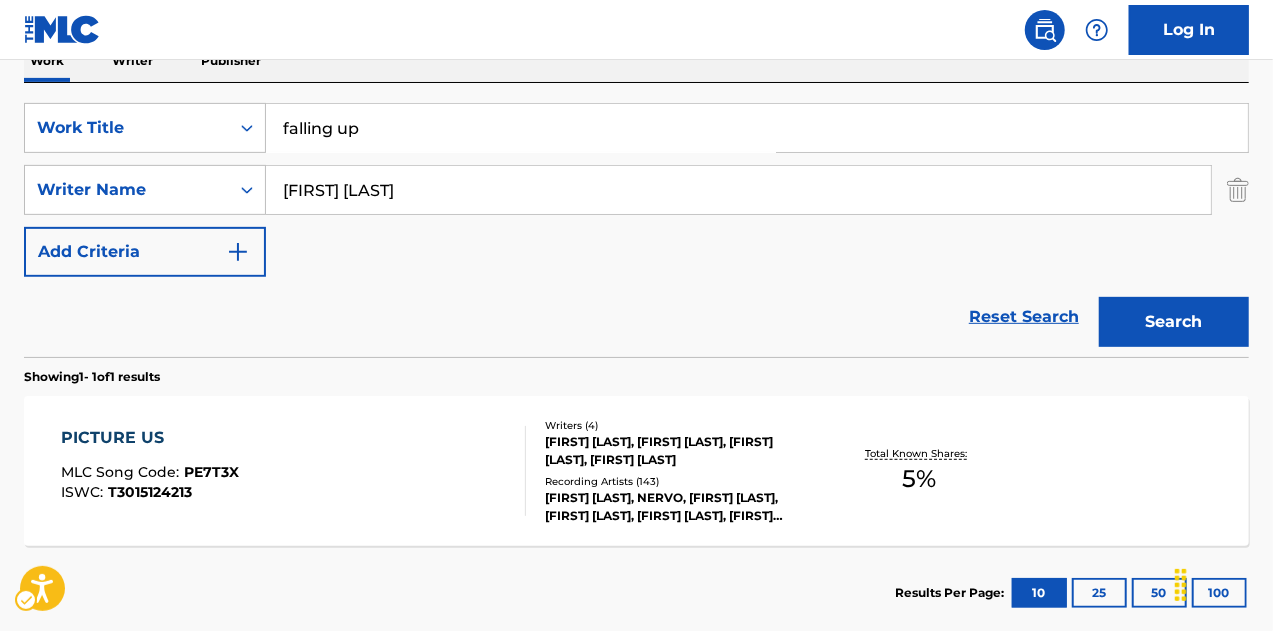 click on "Reset Search Search" at bounding box center (636, 317) 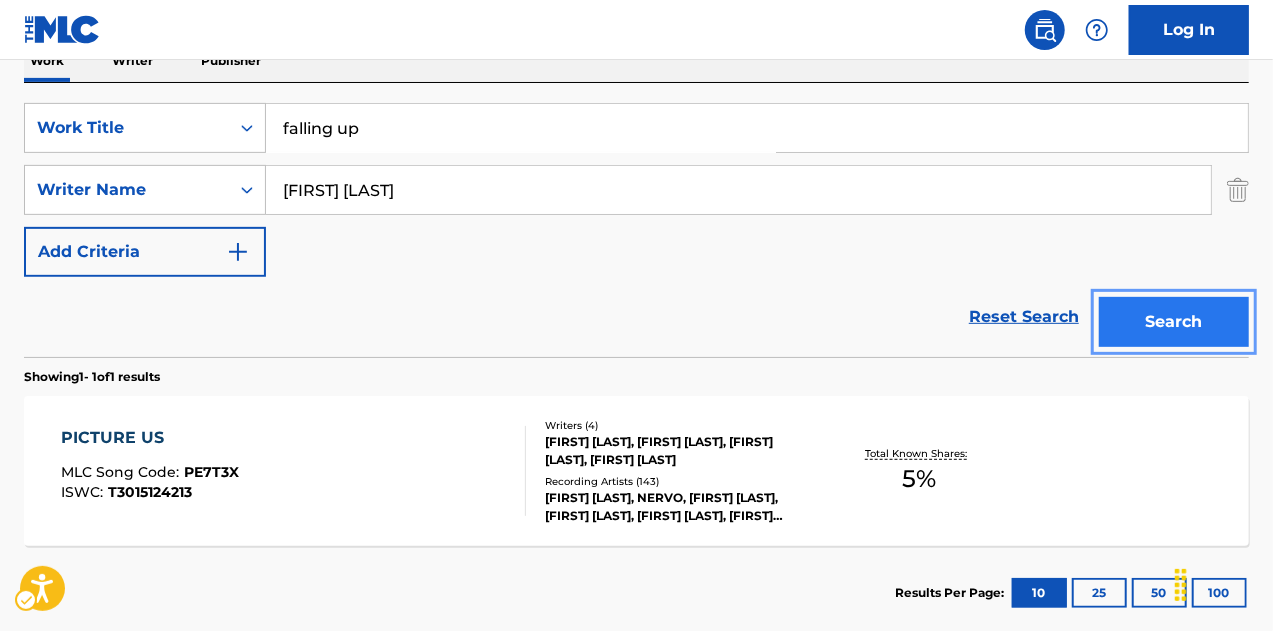 click on "Search" at bounding box center (1174, 322) 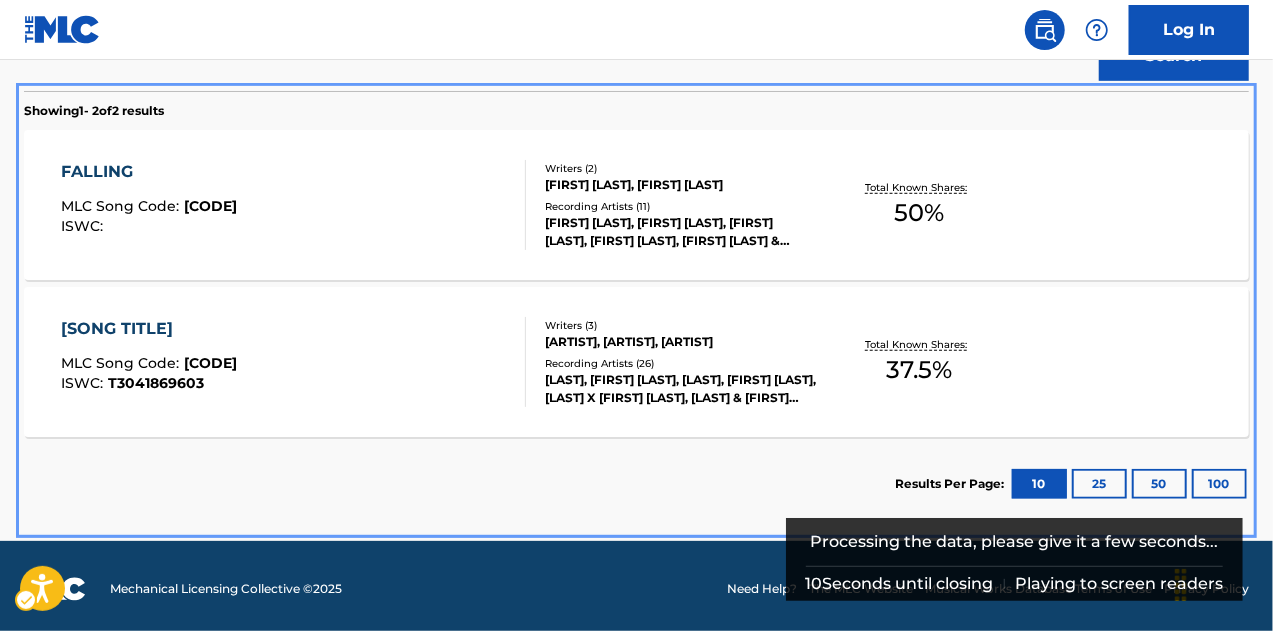 scroll, scrollTop: 613, scrollLeft: 0, axis: vertical 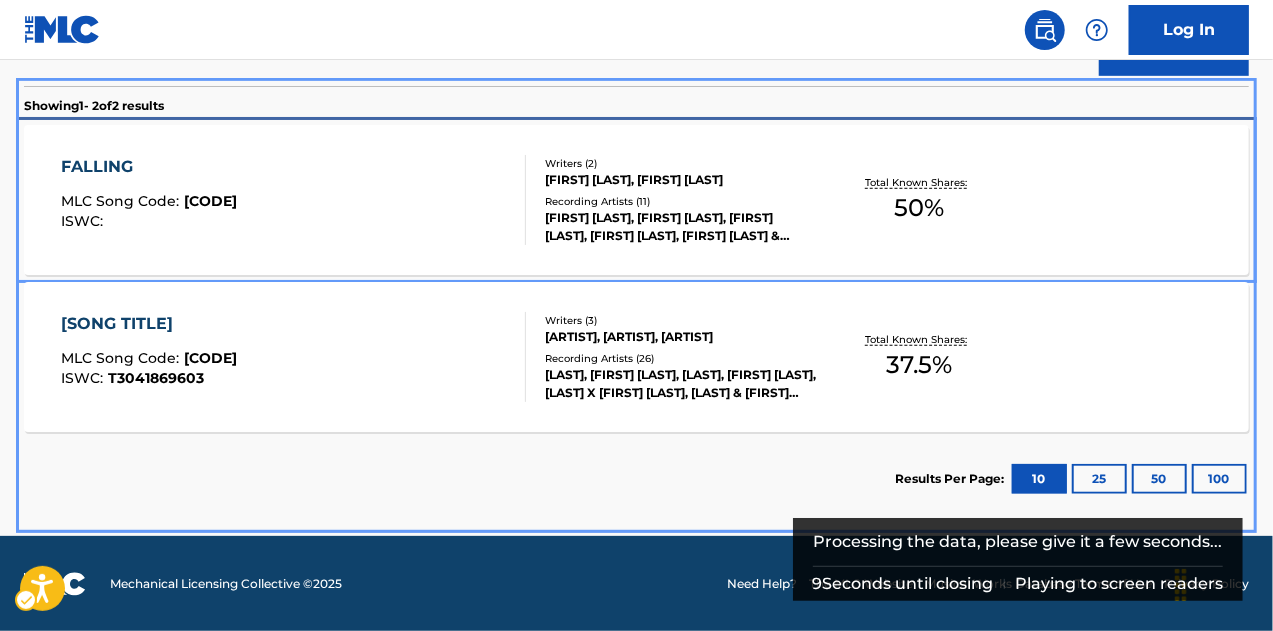 click on "FALLING MLC Song Code : FE5LX5 ISWC :" at bounding box center (294, 200) 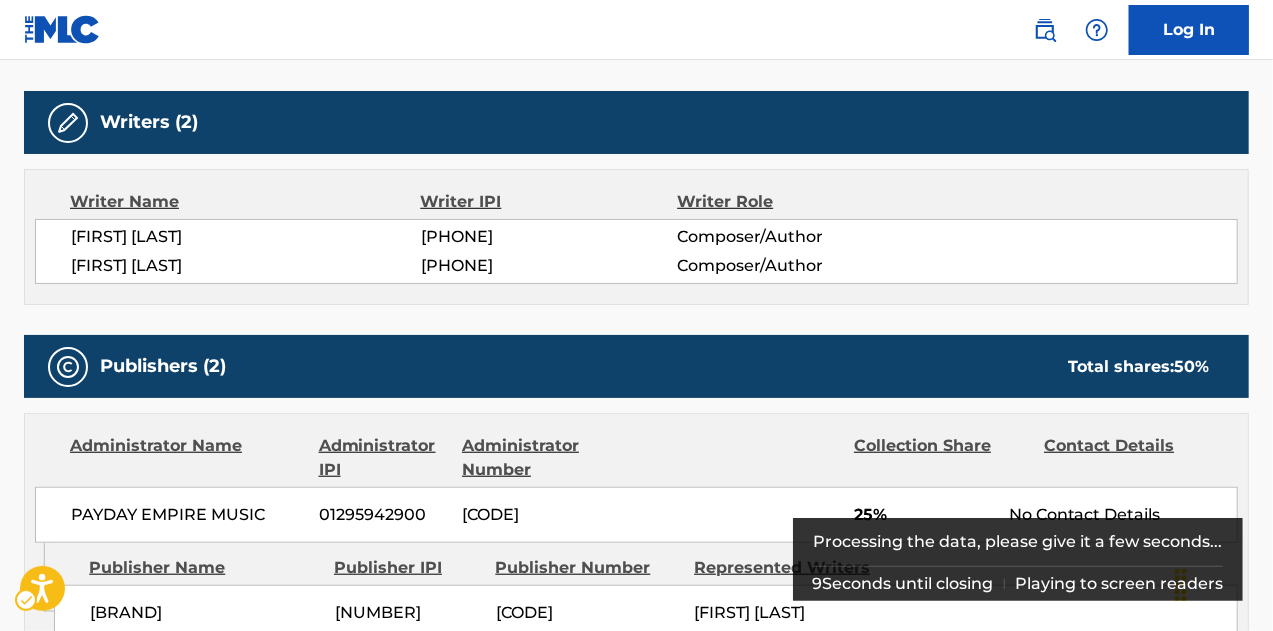 scroll, scrollTop: 0, scrollLeft: 0, axis: both 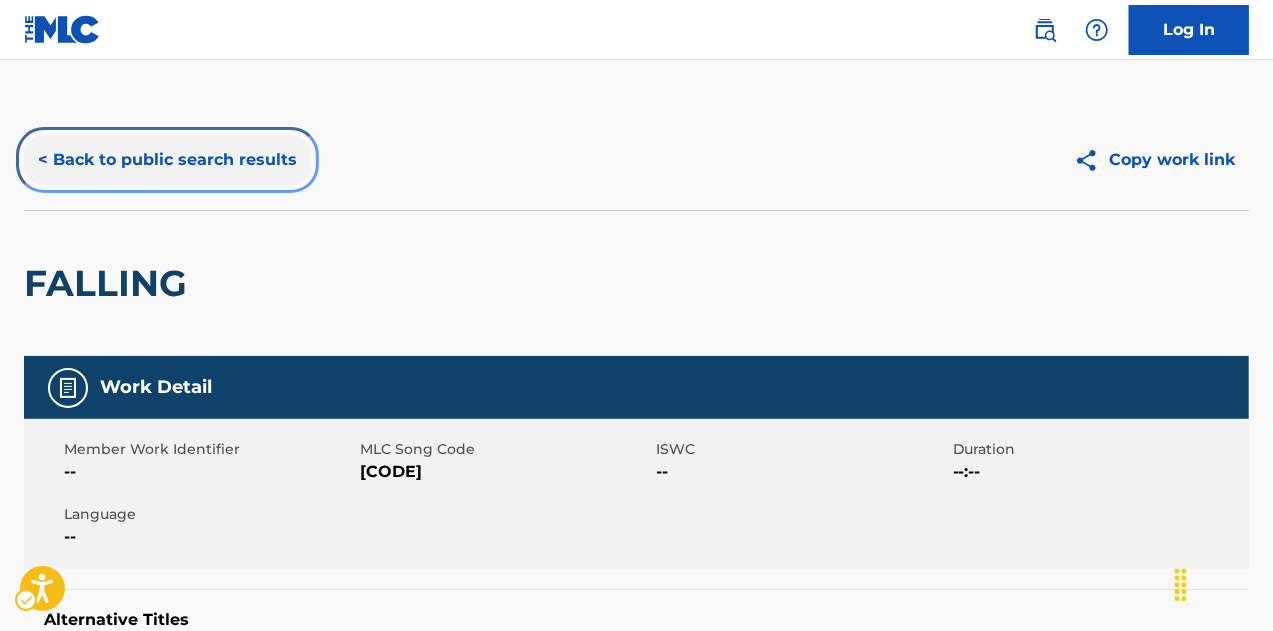 click on "< Back to public search results" at bounding box center [167, 160] 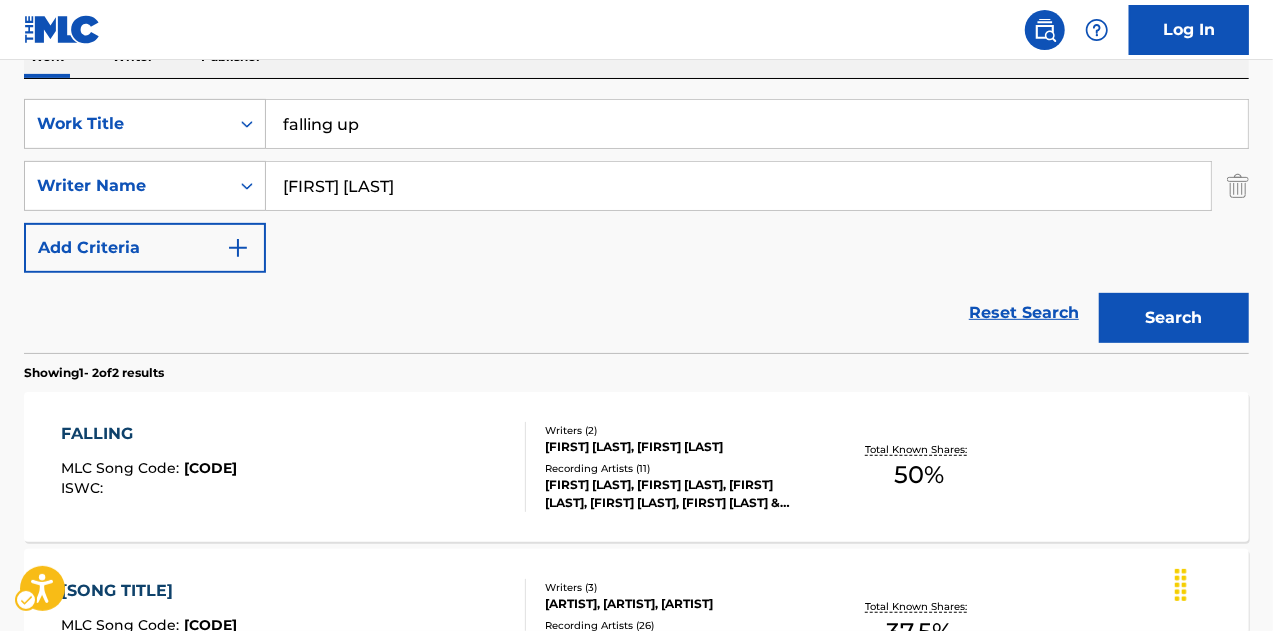 scroll, scrollTop: 313, scrollLeft: 0, axis: vertical 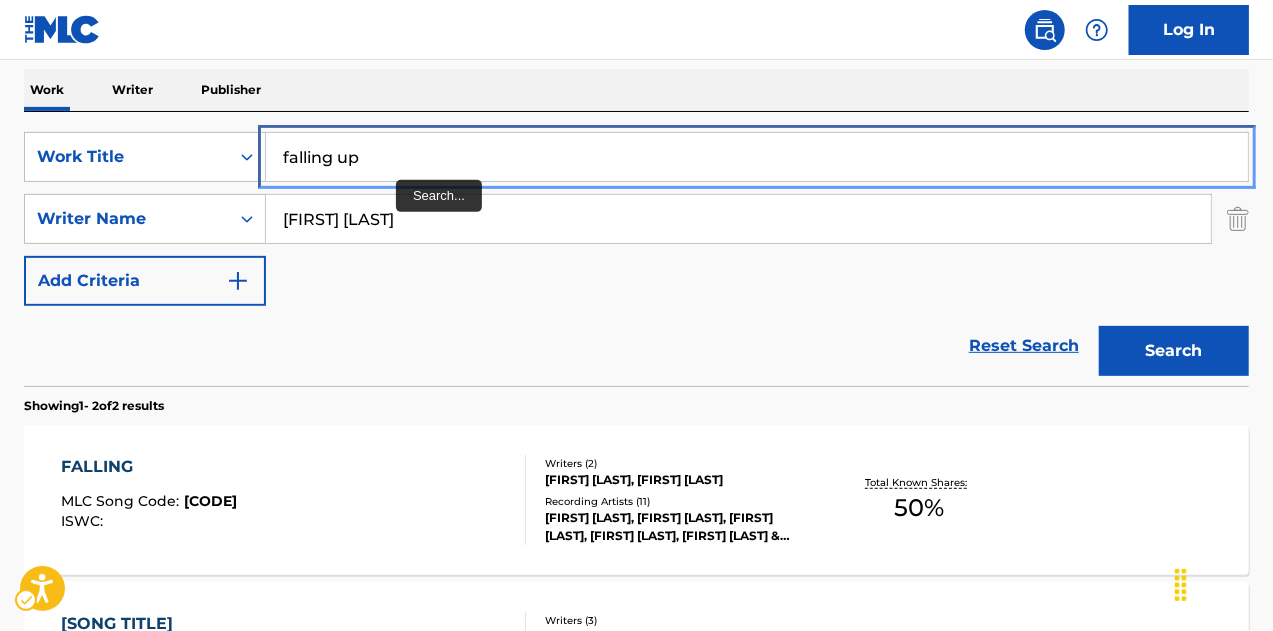 click on "SearchWithCriteriaff46a2e2-a2dc-45af-a16f-5d3408cc8550 Work Title falling up SearchWithCriteriaa7efb5fc-33cc-4a60-972a-29922f2c61b7 Writer Name anabel englund Add Criteria" at bounding box center [636, 219] 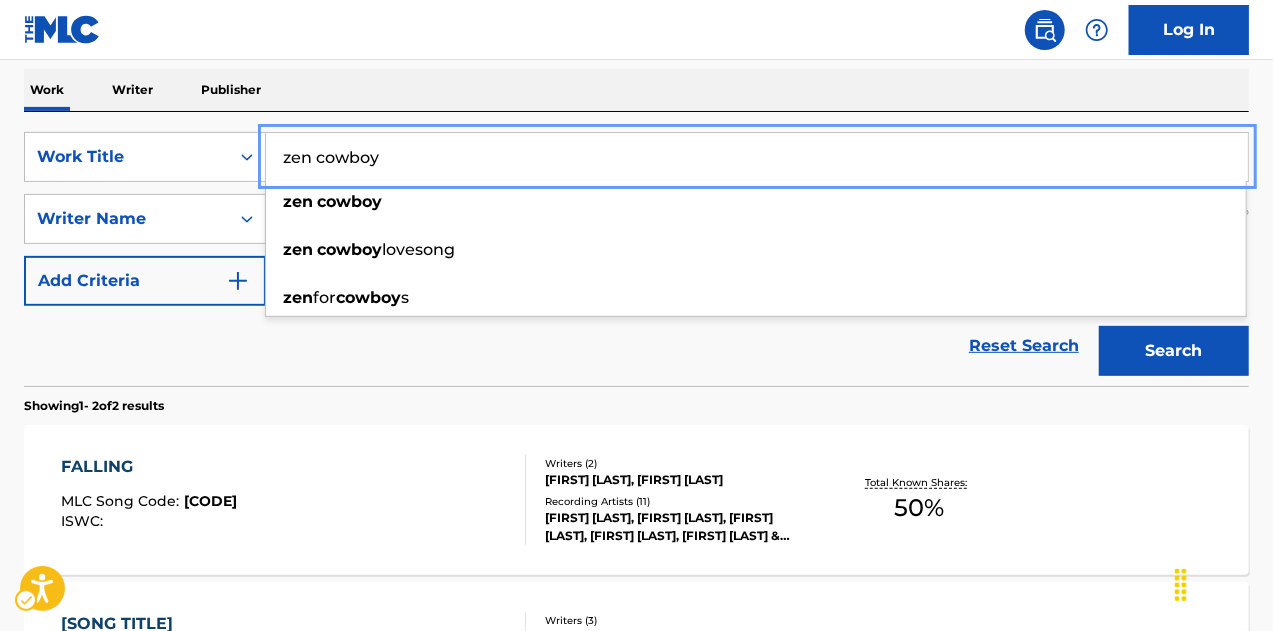 type on "zen cowboy" 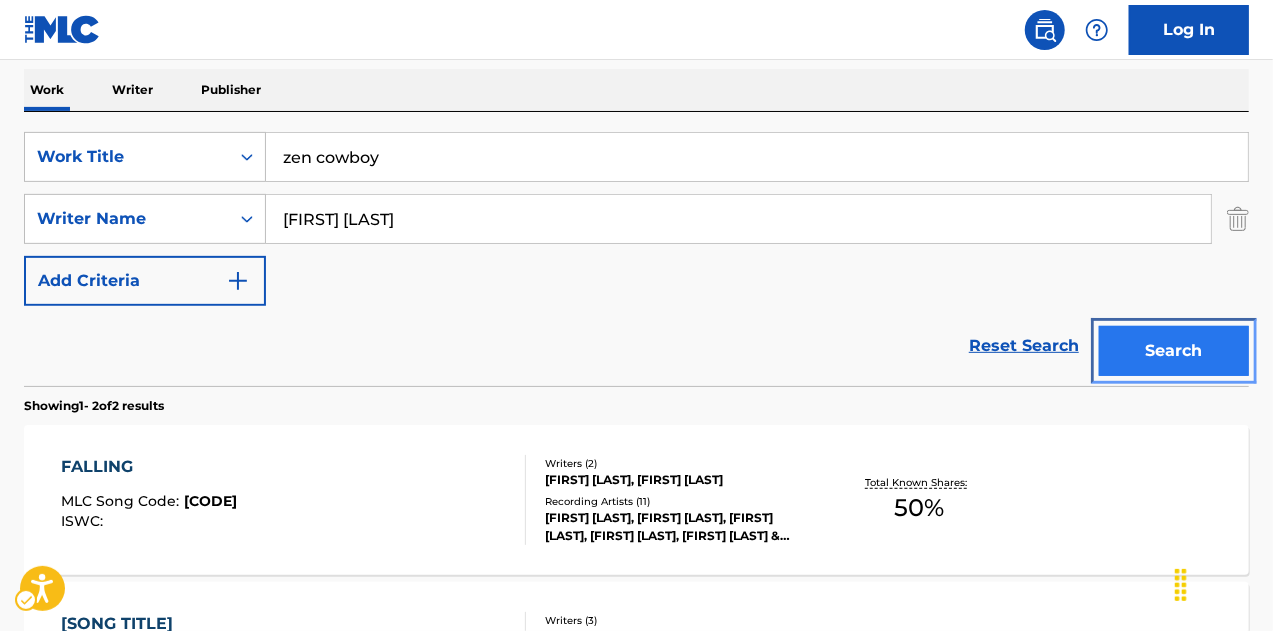 click on "Search" at bounding box center [1174, 351] 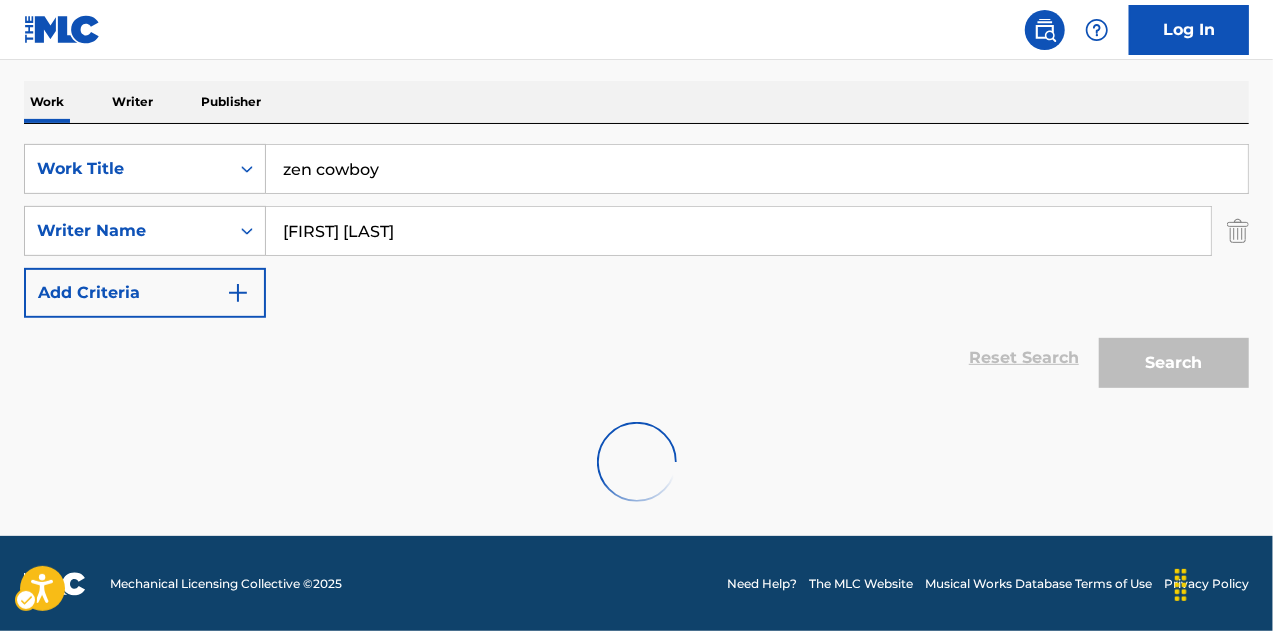 scroll, scrollTop: 236, scrollLeft: 0, axis: vertical 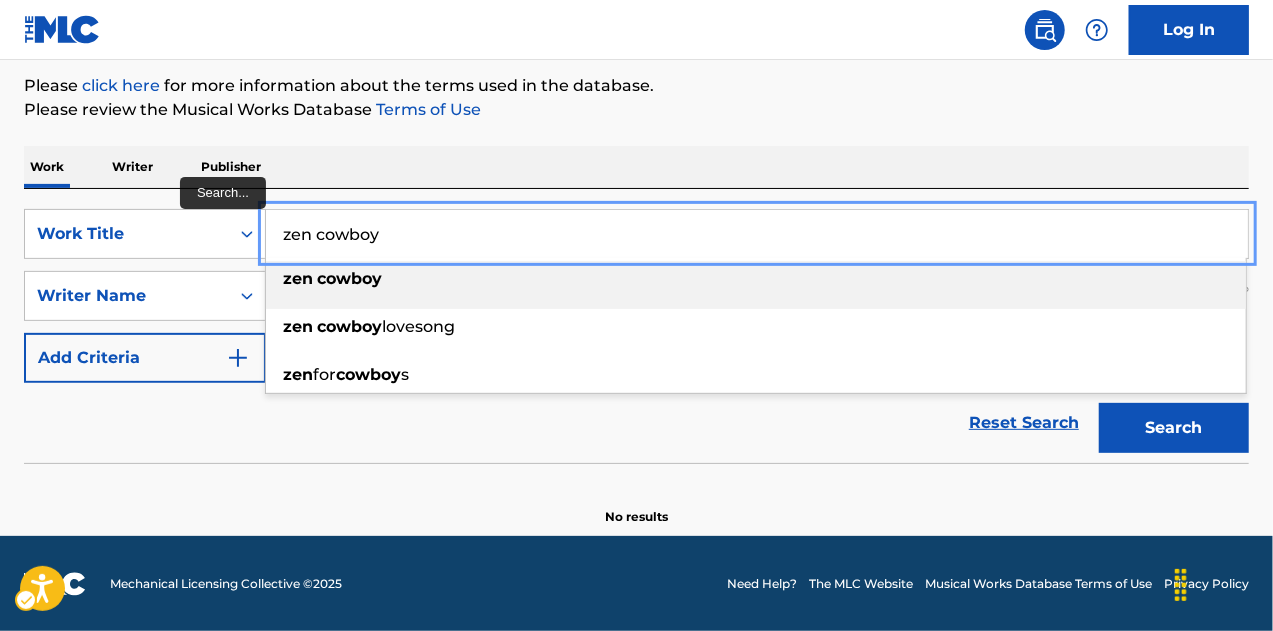 click on "zen cowboy" at bounding box center [757, 234] 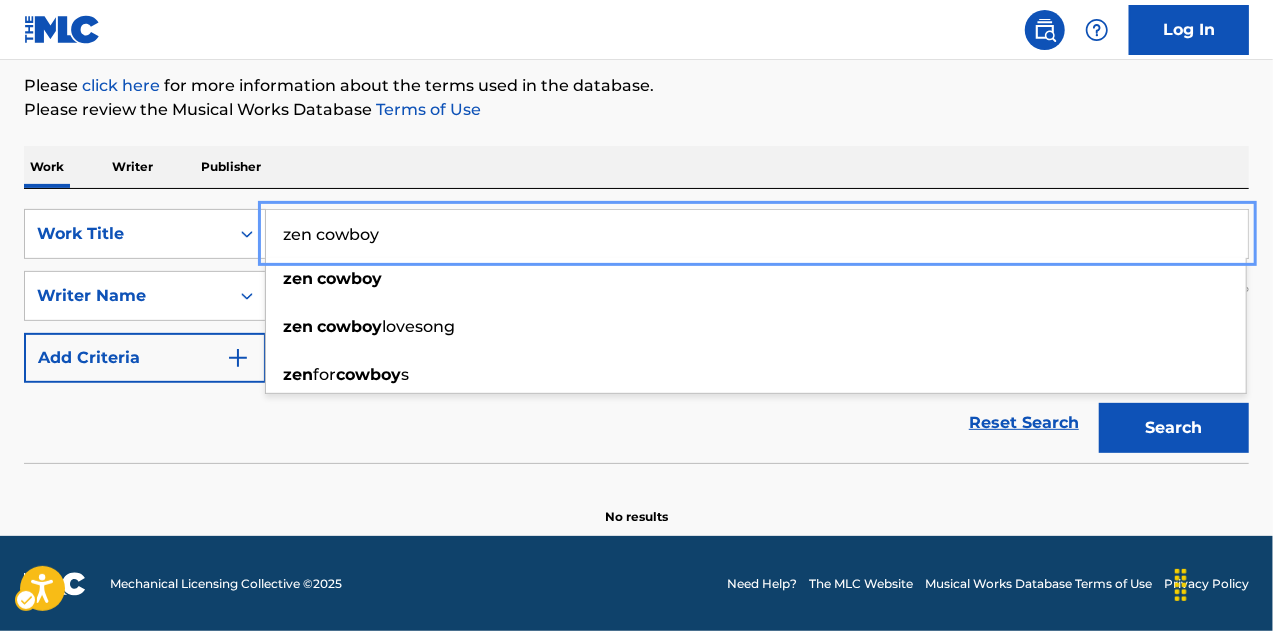 click on "No results" at bounding box center (636, 500) 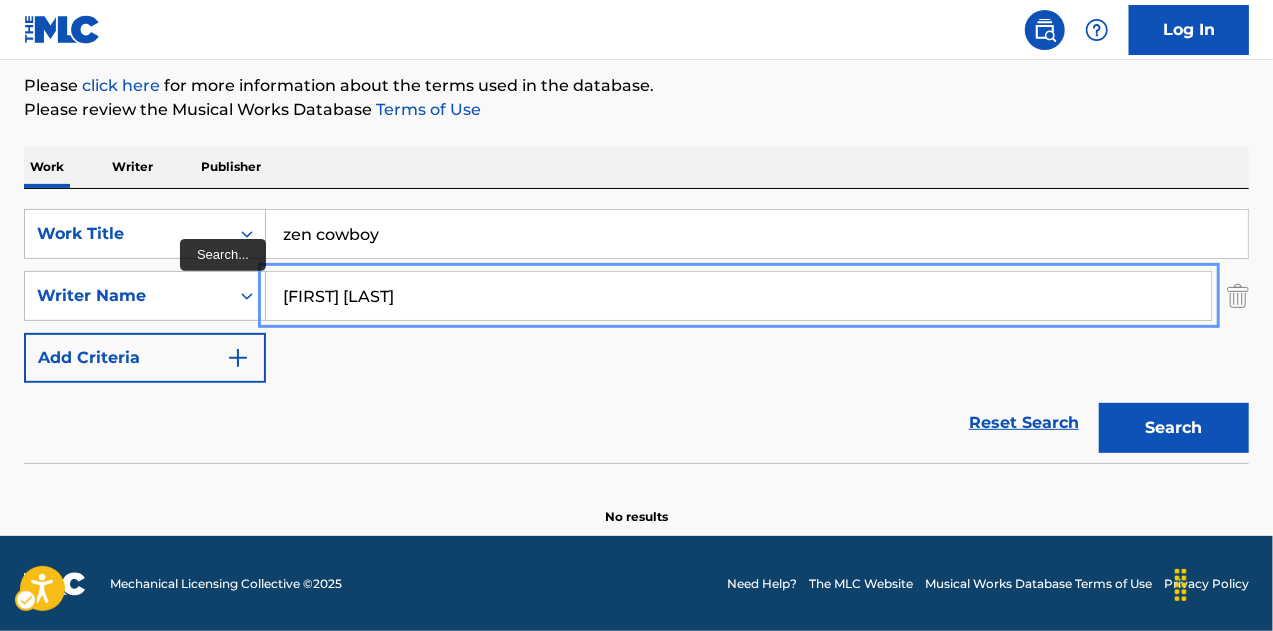drag, startPoint x: 412, startPoint y: 297, endPoint x: 218, endPoint y: 323, distance: 195.73451 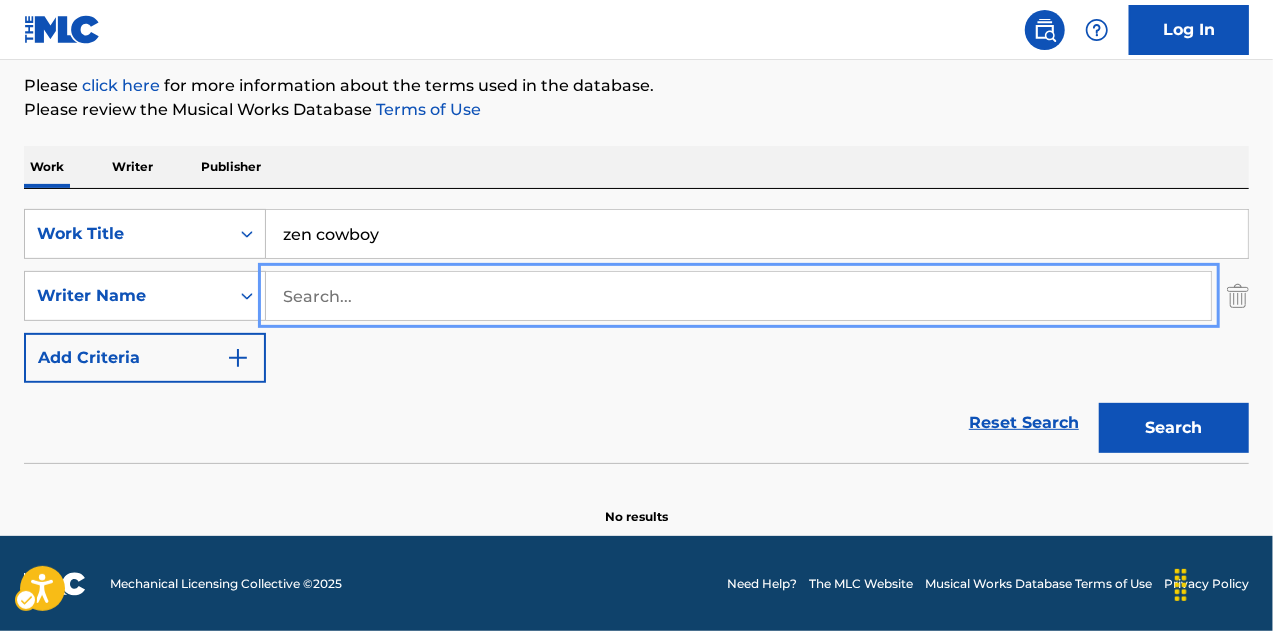 type 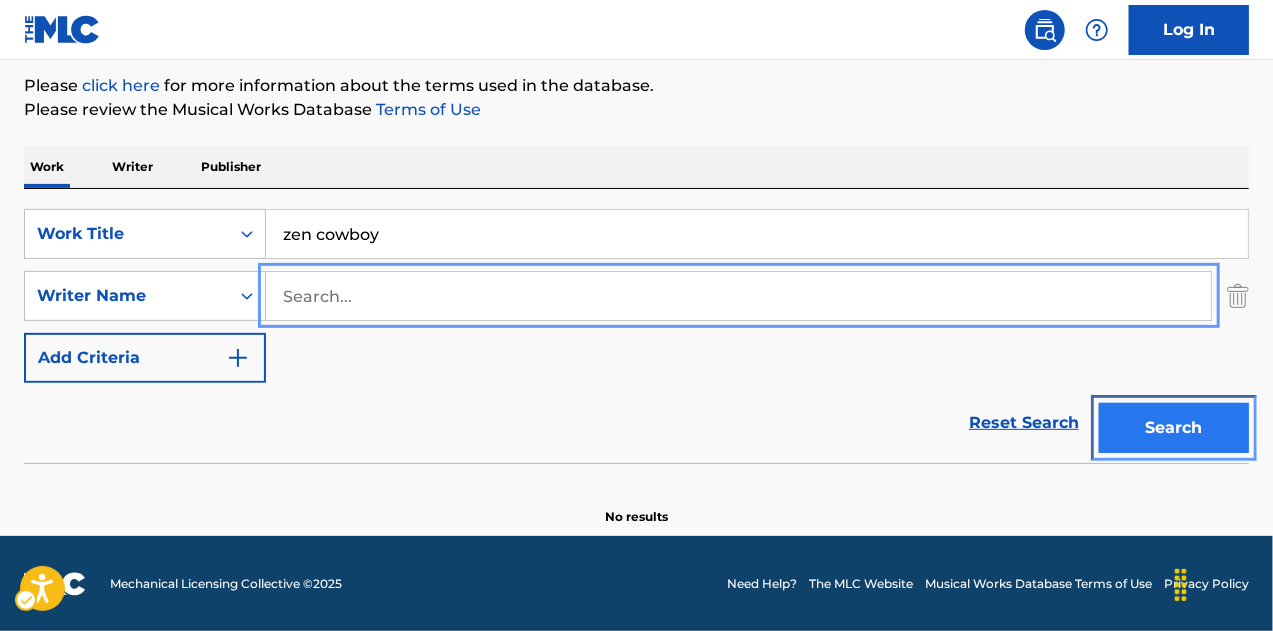 click on "Search" at bounding box center (1174, 428) 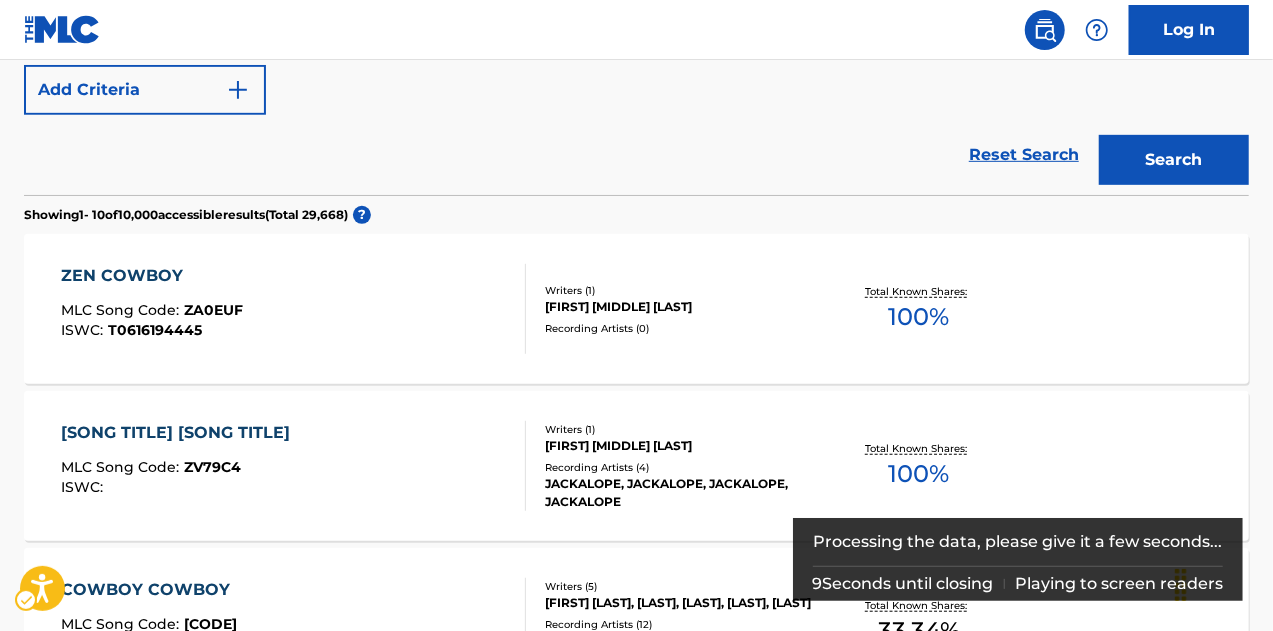 scroll, scrollTop: 536, scrollLeft: 0, axis: vertical 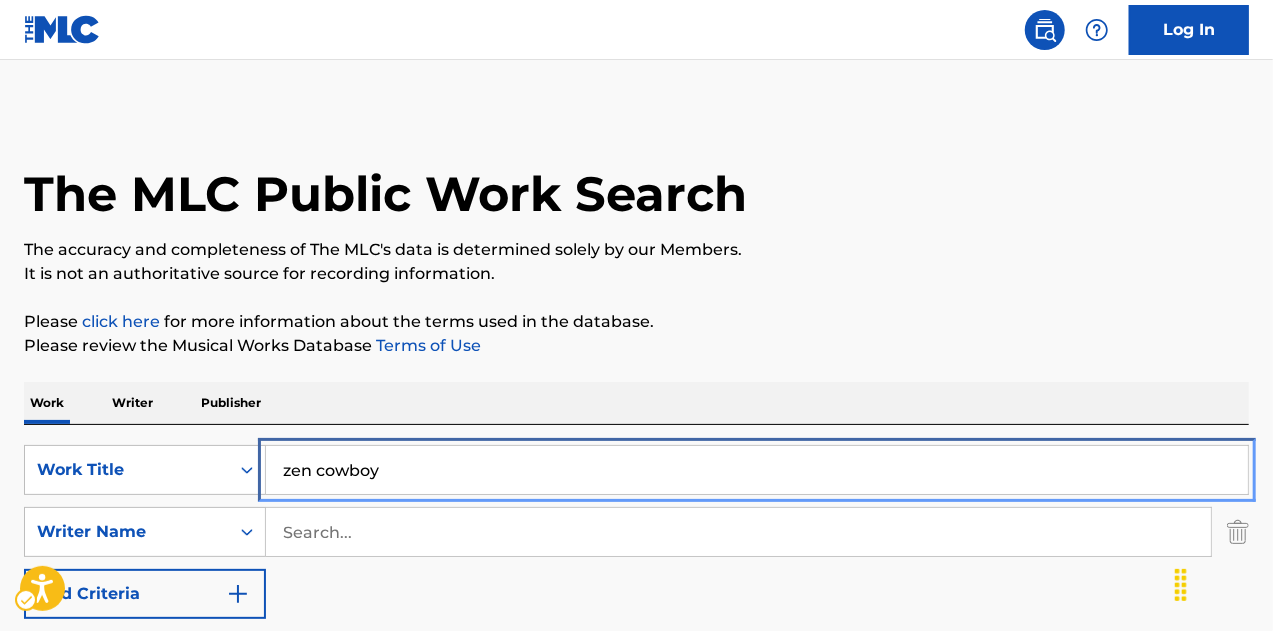 click on "SearchWithCriteriaff46a2e2-a2dc-45af-a16f-5d3408cc8550 Work Title zen cowboy SearchWithCriteriaa7efb5fc-33cc-4a60-972a-29922f2c61b7 Writer Name Add Criteria" at bounding box center (636, 532) 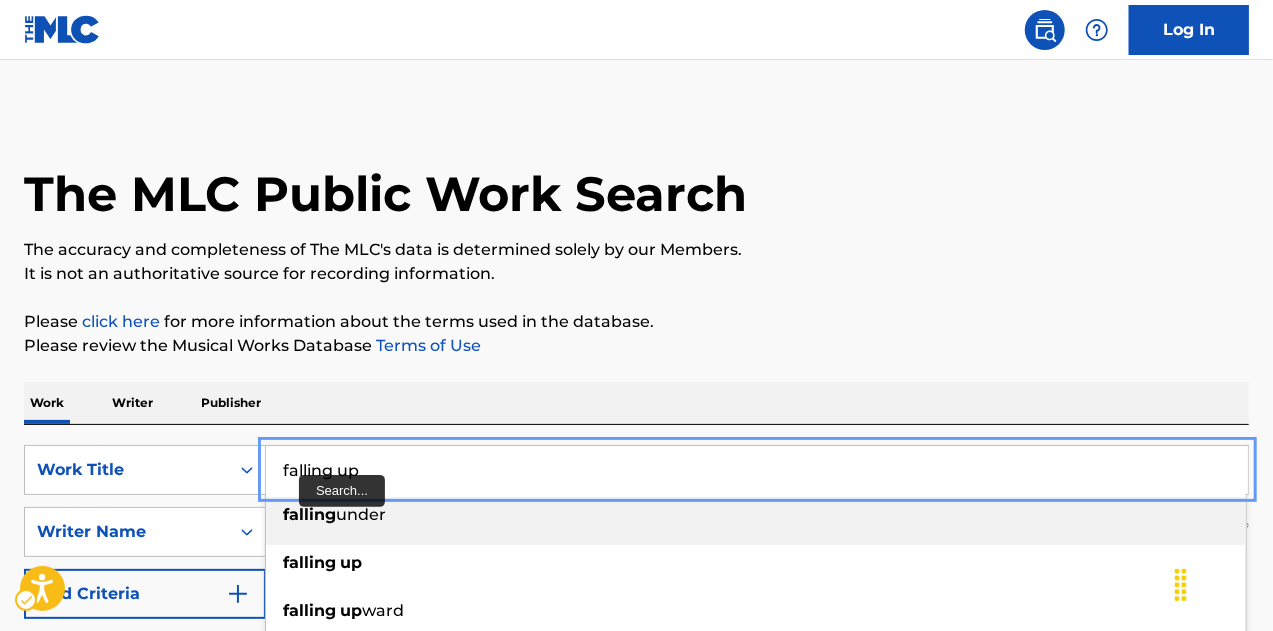 type on "falling up" 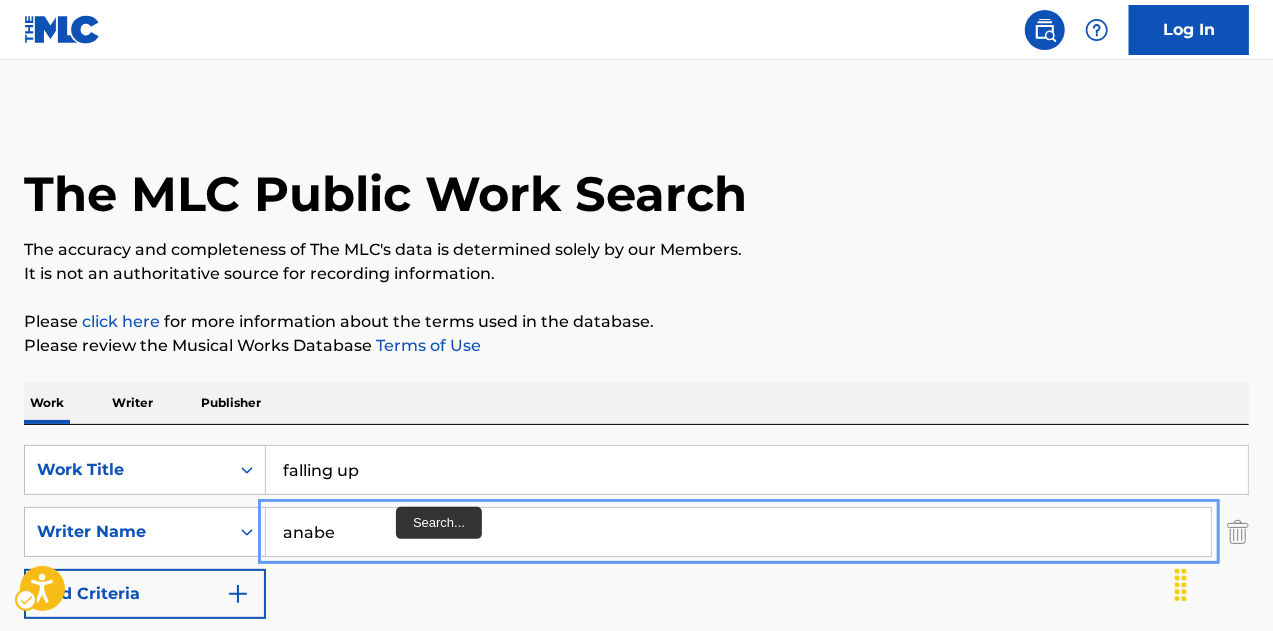type on "[FIRST] [LAST]" 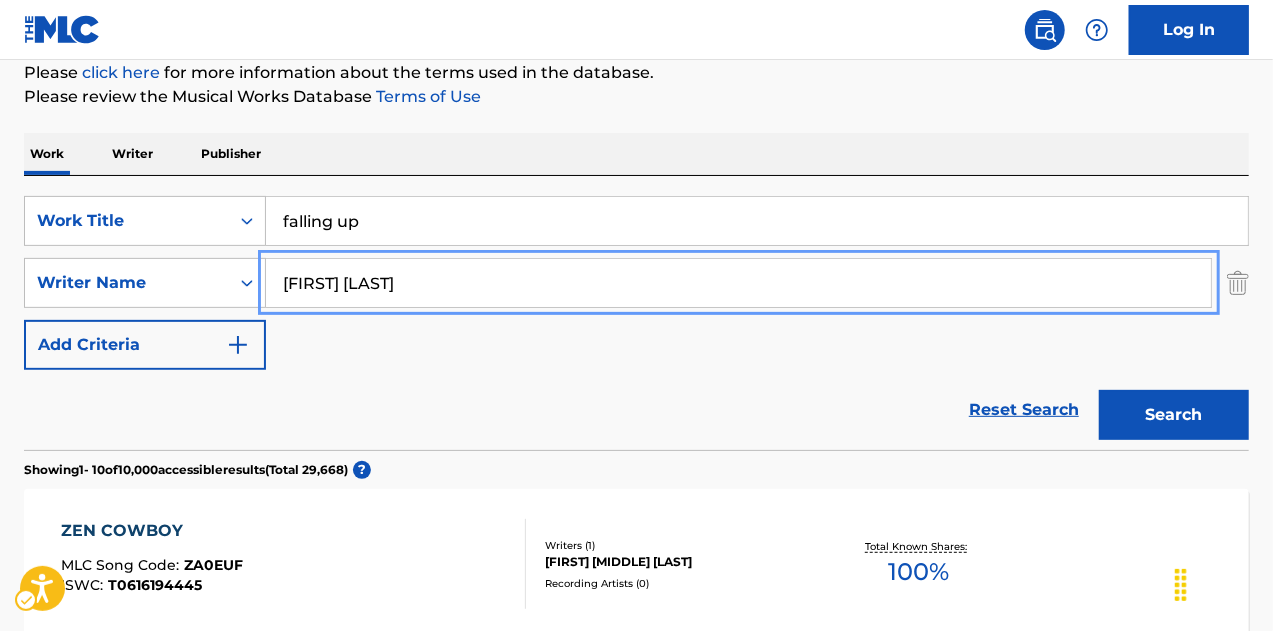 scroll, scrollTop: 250, scrollLeft: 0, axis: vertical 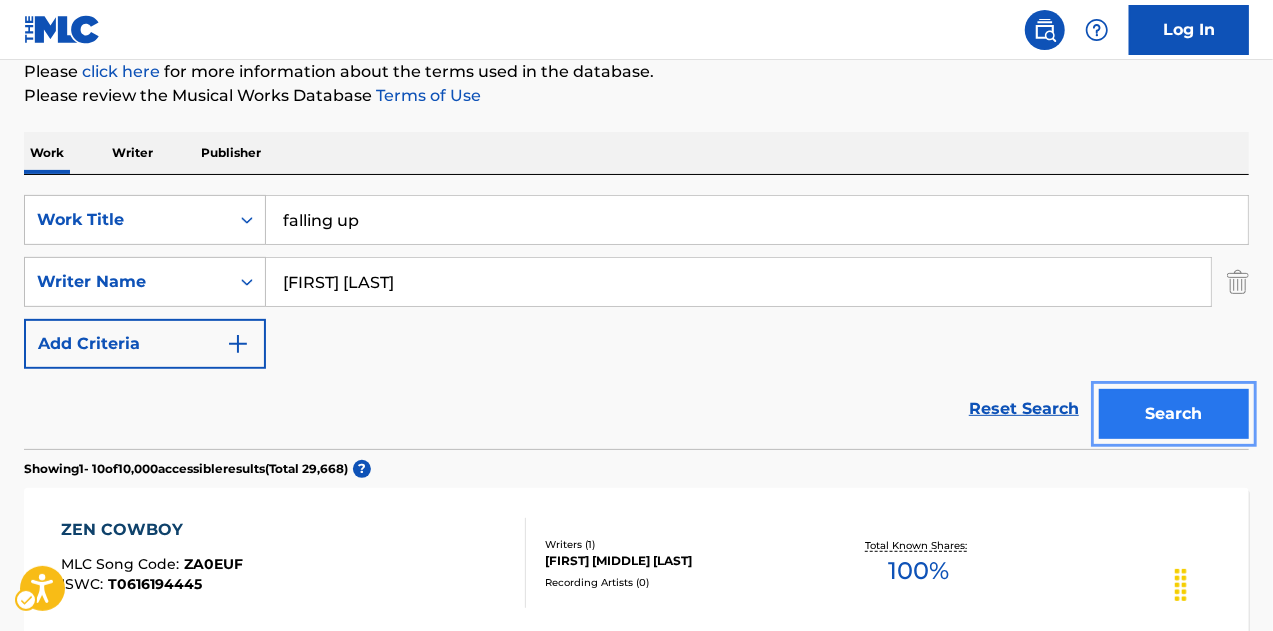 click on "Search" at bounding box center (1174, 414) 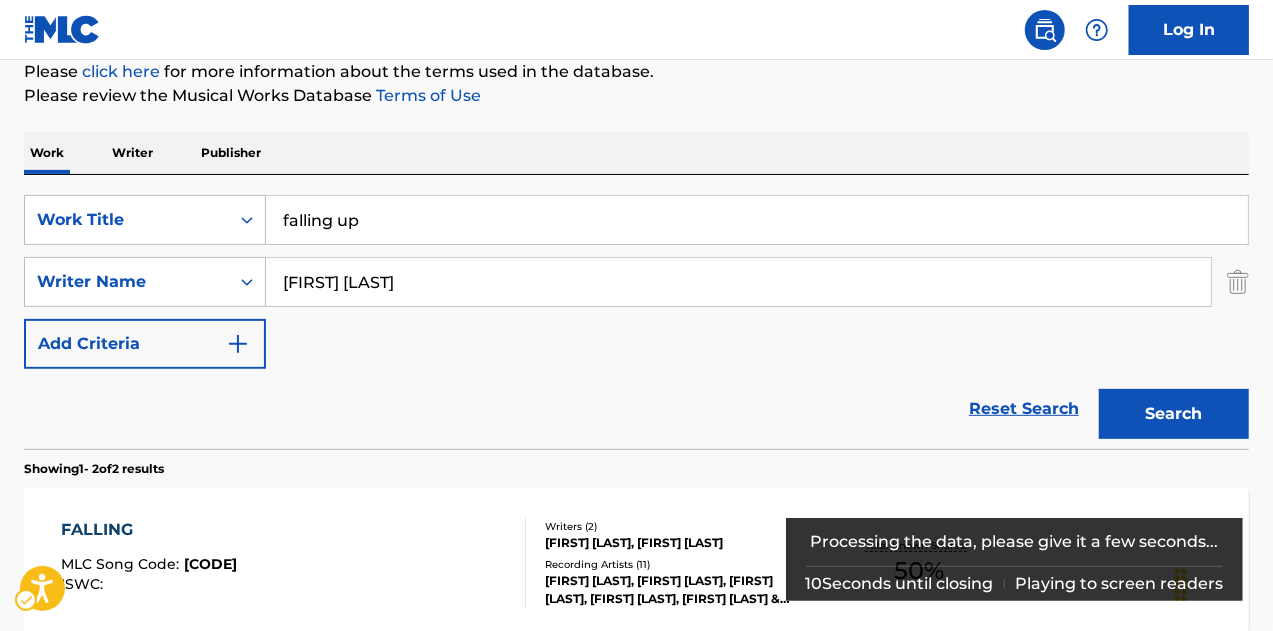 scroll, scrollTop: 548, scrollLeft: 0, axis: vertical 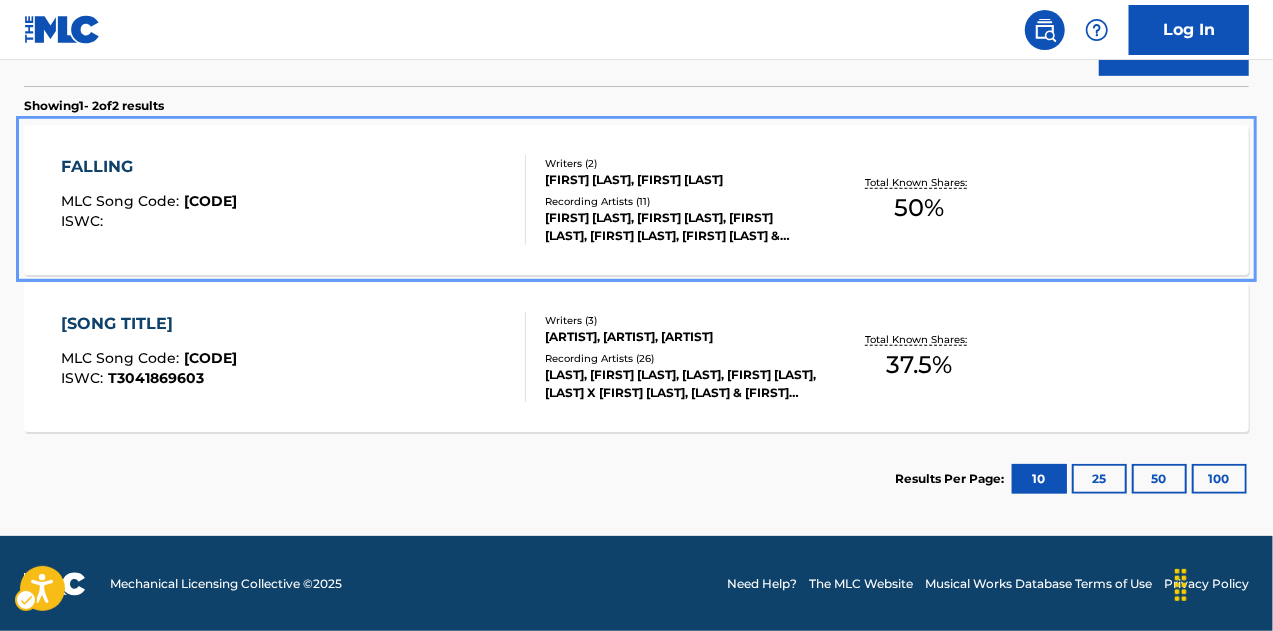 click on "FALLING MLC Song Code : FE5LX5 ISWC :" at bounding box center [294, 200] 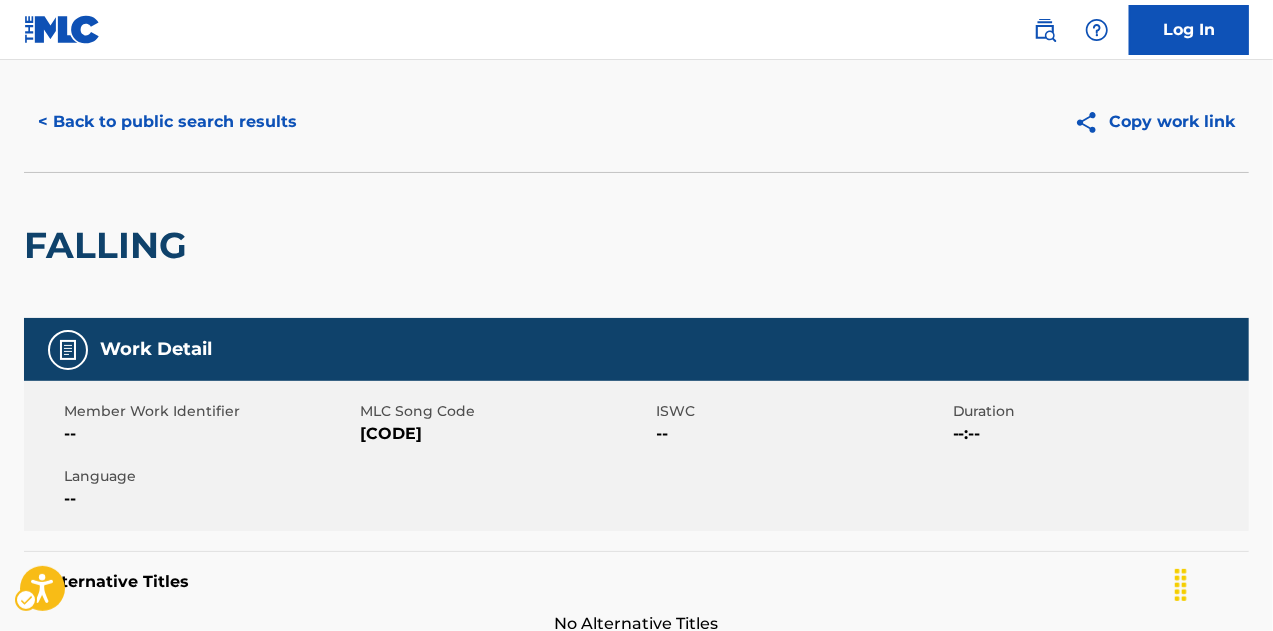 scroll, scrollTop: 0, scrollLeft: 0, axis: both 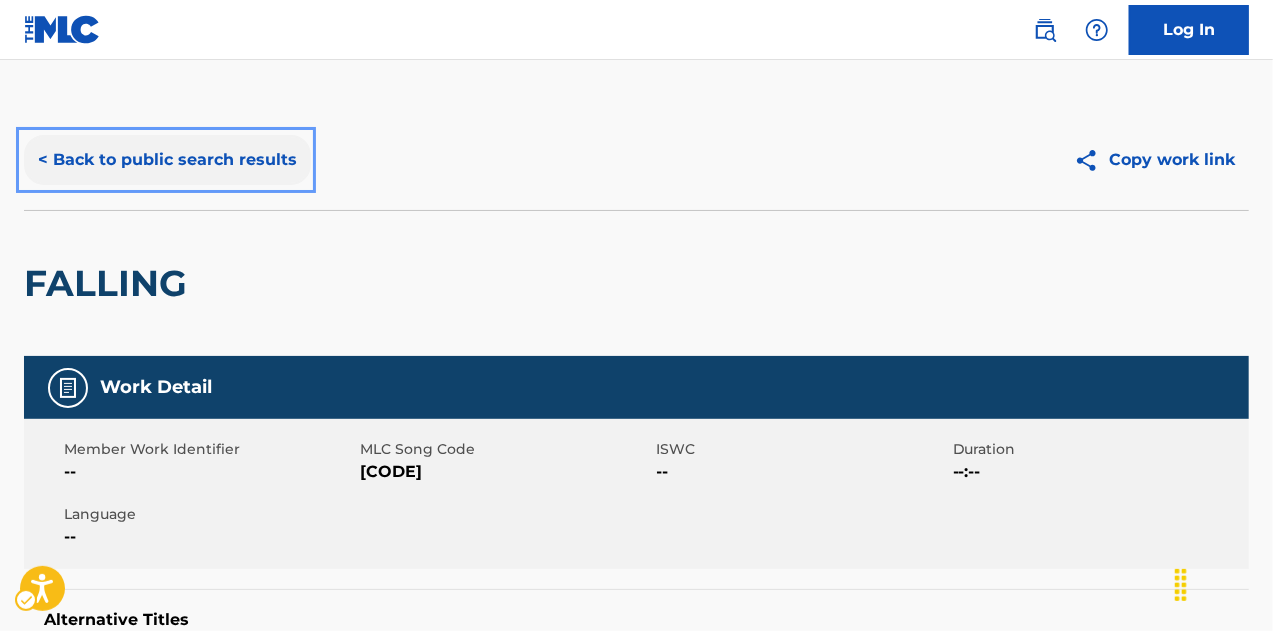 click on "< Back to public search results" at bounding box center (167, 160) 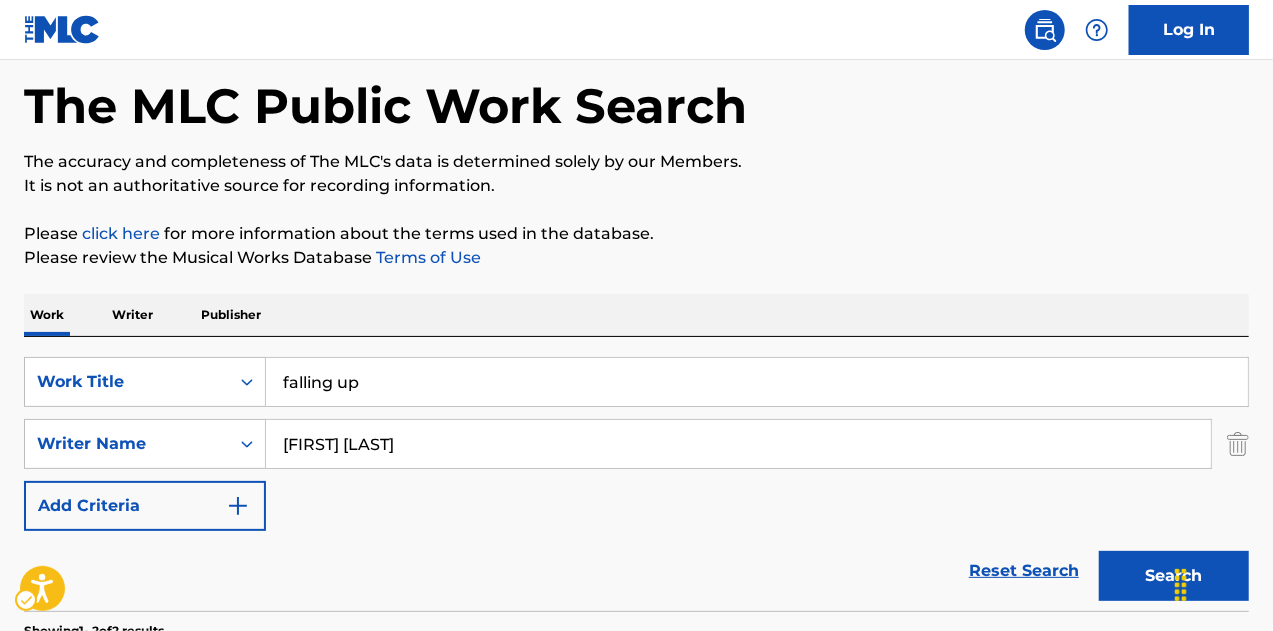 scroll, scrollTop: 0, scrollLeft: 0, axis: both 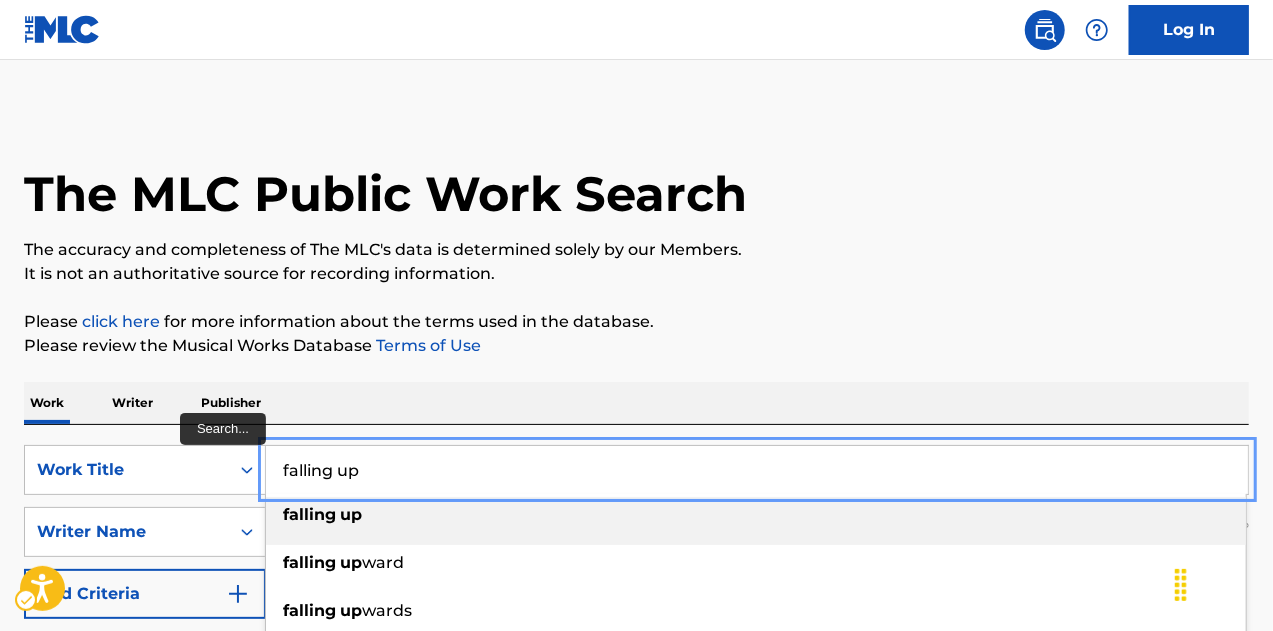 click on "falling up" at bounding box center [757, 470] 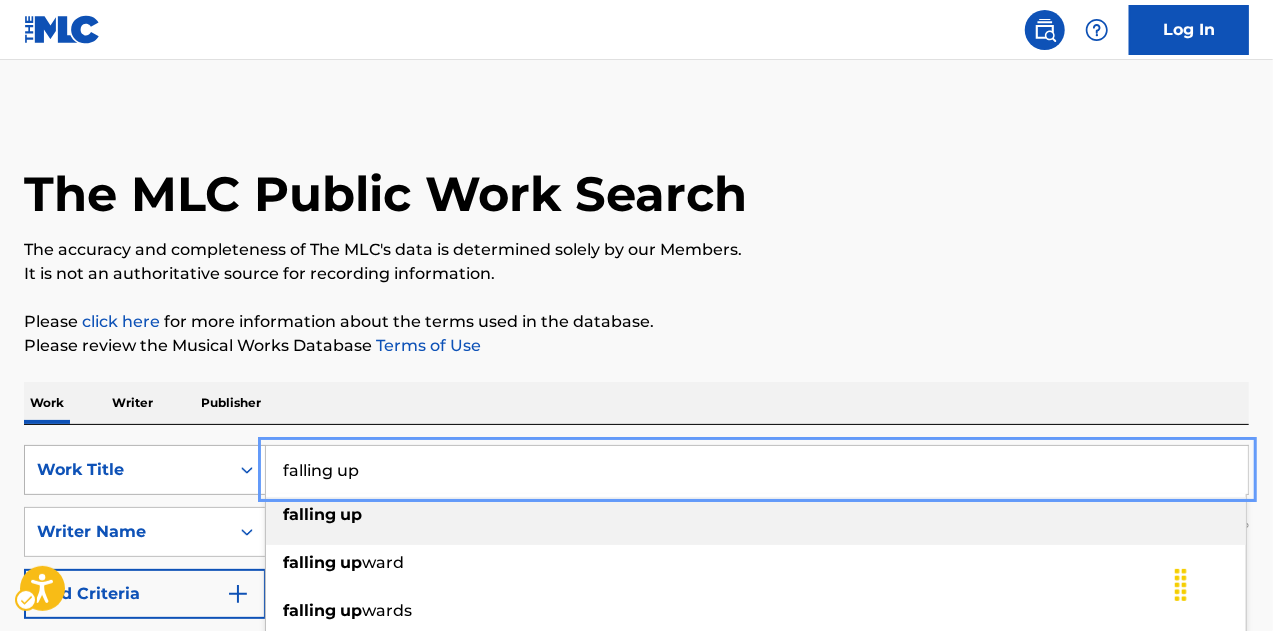 drag, startPoint x: 382, startPoint y: 468, endPoint x: 226, endPoint y: 468, distance: 156 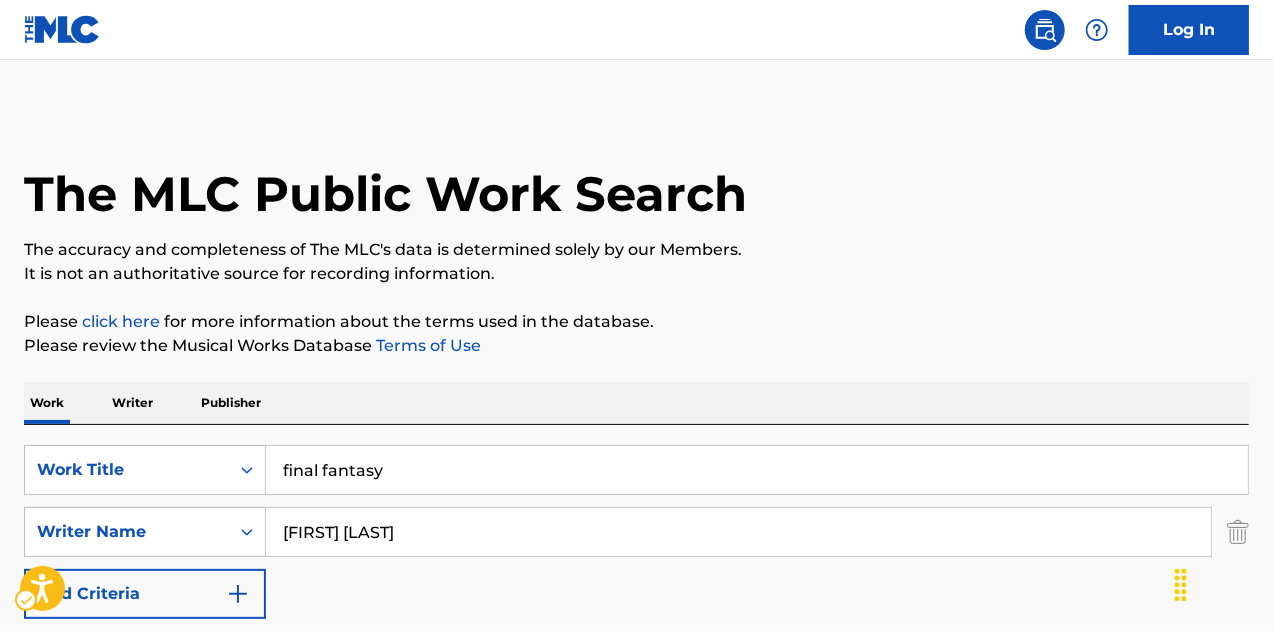 click on "FALLING MLC Song Code : FE5LX5 ISWC : Writers ( 2 ) [FIRST] [LAST], [FIRST] [LAST] Recording Artists ( 11 ) [FIRST] [LAST], [FIRST] [LAST], [FIRST] [LAST],[FIRST] [LAST], [FIRST] [LAST] & [FIRST] [LAST], [FIRST] [LAST] & [FIRST] [LAST], [FIRST] [LAST] & [FIRST] [LAST] Total Known Shares: 50 % USE ME UP MLC Song Code : UA61LK ISWC : T3041869603 Writers ( 3 ) [FIRST] [LAST], [FIRST] [LAST], [LAST] Recording Artists ( 26 ) [LAST], [FIRST] [LAST], [LAST], [FIRST] [LAST], [LAST] X [FIRST] [LAST], [LAST] & [FIRST] [LAST], [LAST]|[FIRST] [LAST] Total Known Shares: 37.5 % Results Per Page: 10 25 50 100" at bounding box center [636, 624] 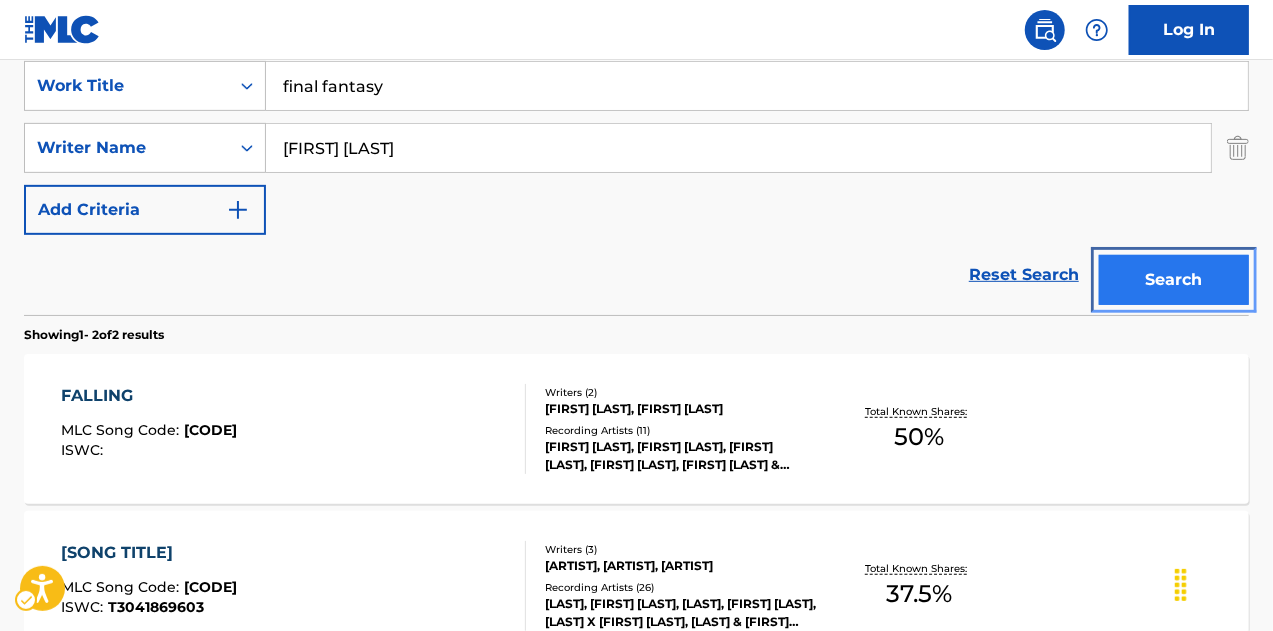 click on "Search" at bounding box center [1174, 280] 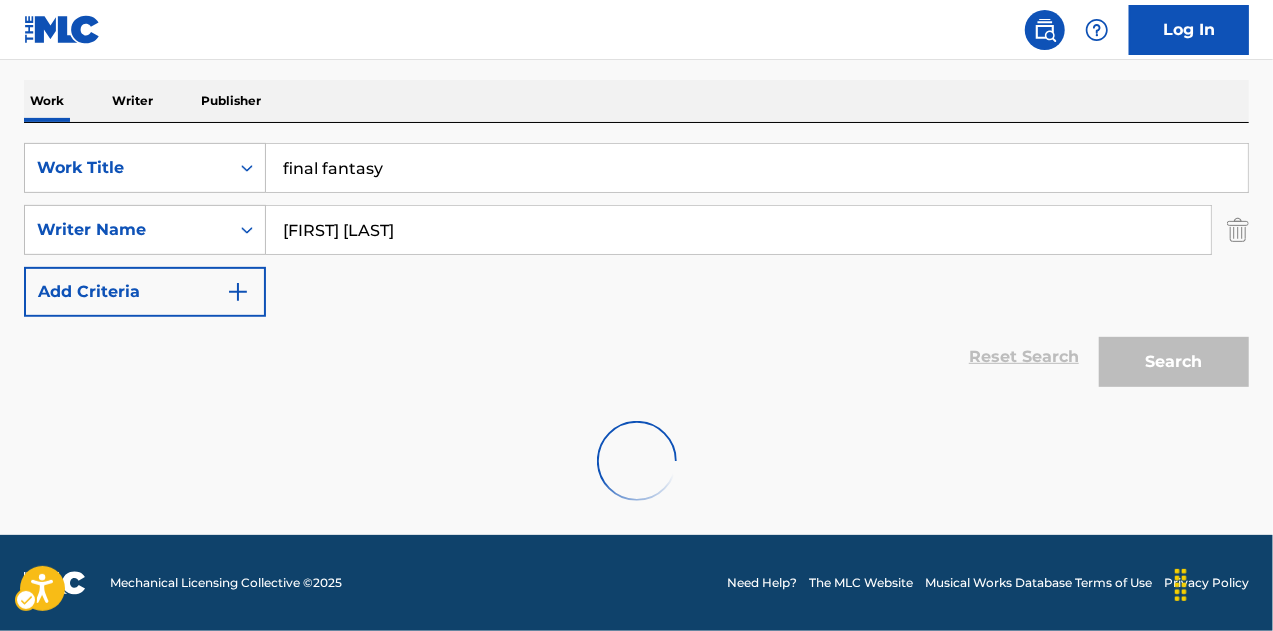 scroll, scrollTop: 236, scrollLeft: 0, axis: vertical 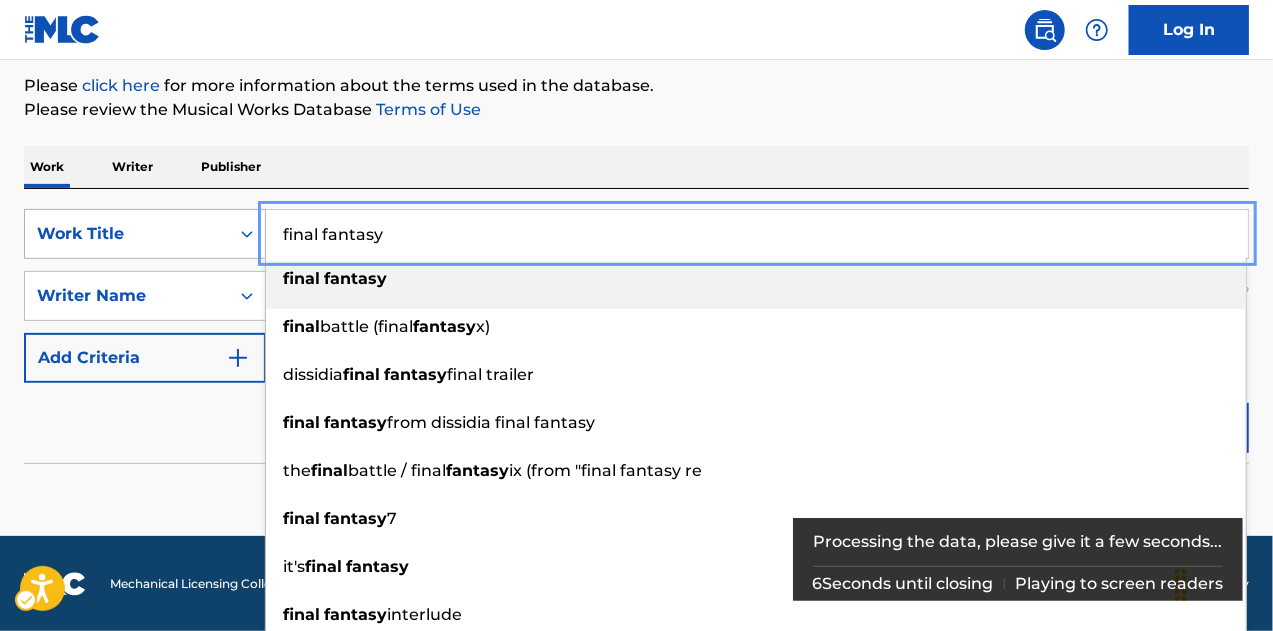 drag, startPoint x: 395, startPoint y: 233, endPoint x: 230, endPoint y: 231, distance: 165.01212 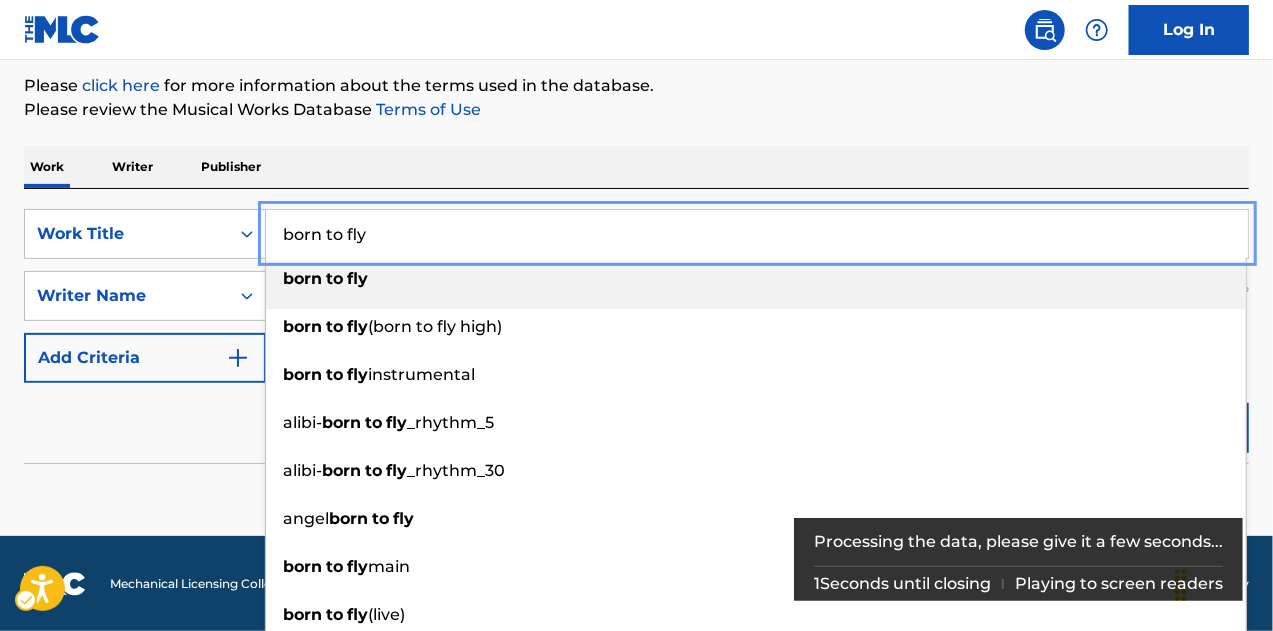 click on "Reset Search Search" at bounding box center [636, 423] 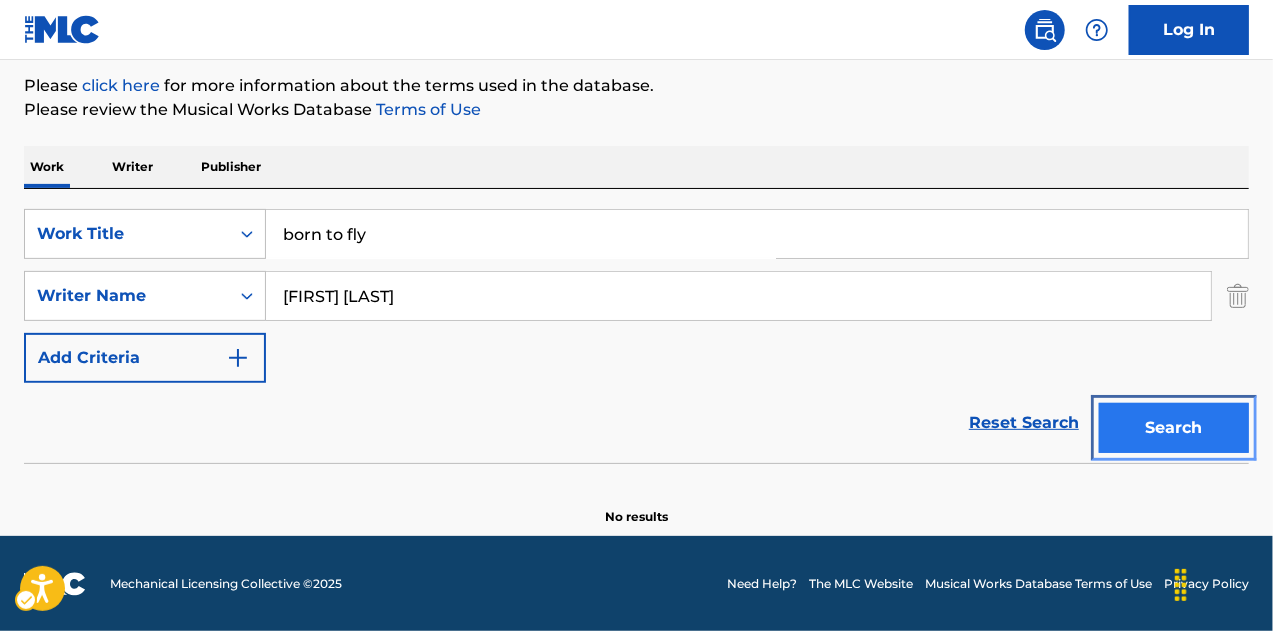 click on "Search" at bounding box center [1174, 428] 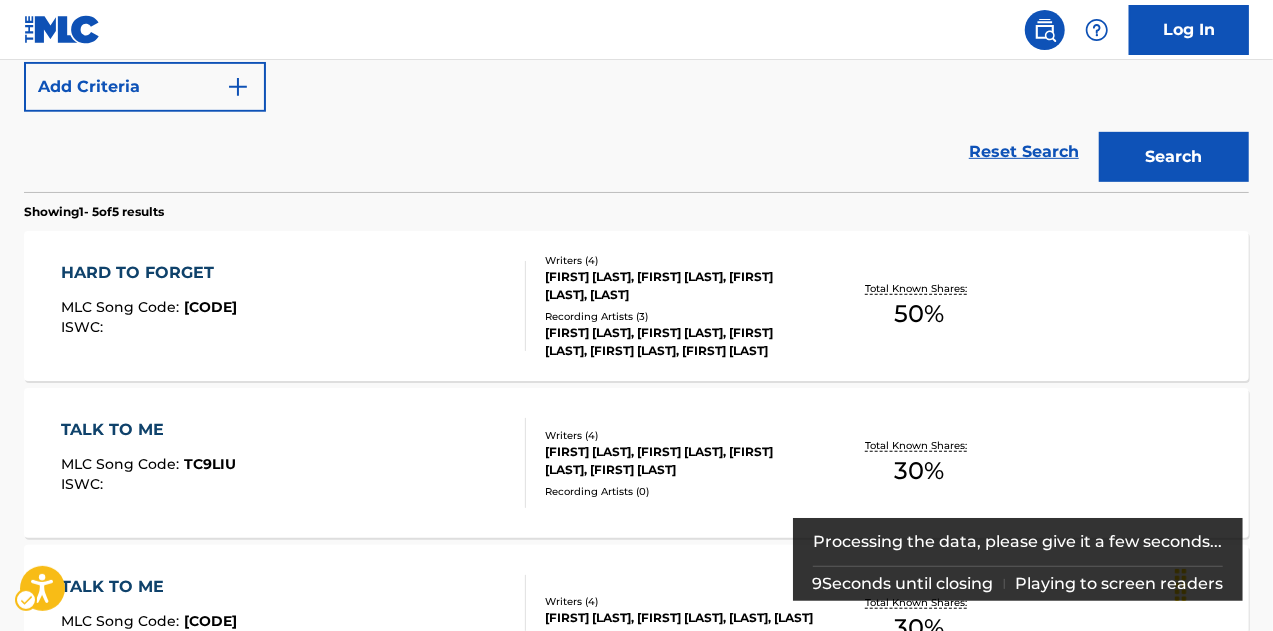 scroll, scrollTop: 508, scrollLeft: 0, axis: vertical 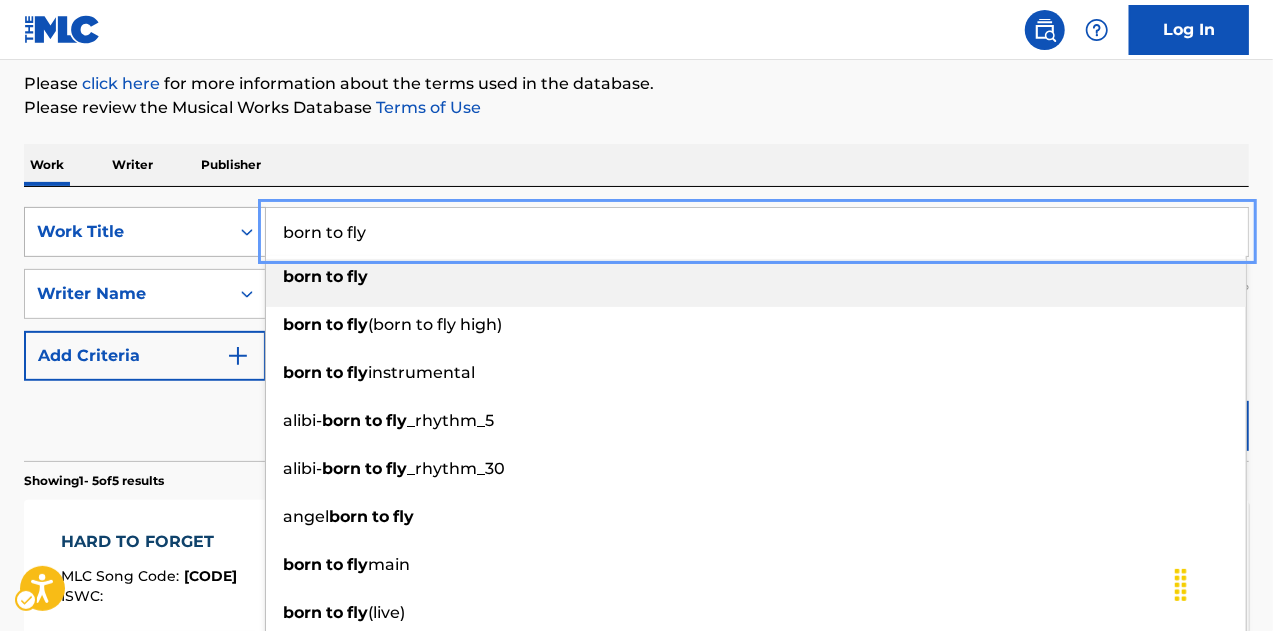 drag, startPoint x: 381, startPoint y: 220, endPoint x: 221, endPoint y: 219, distance: 160.00313 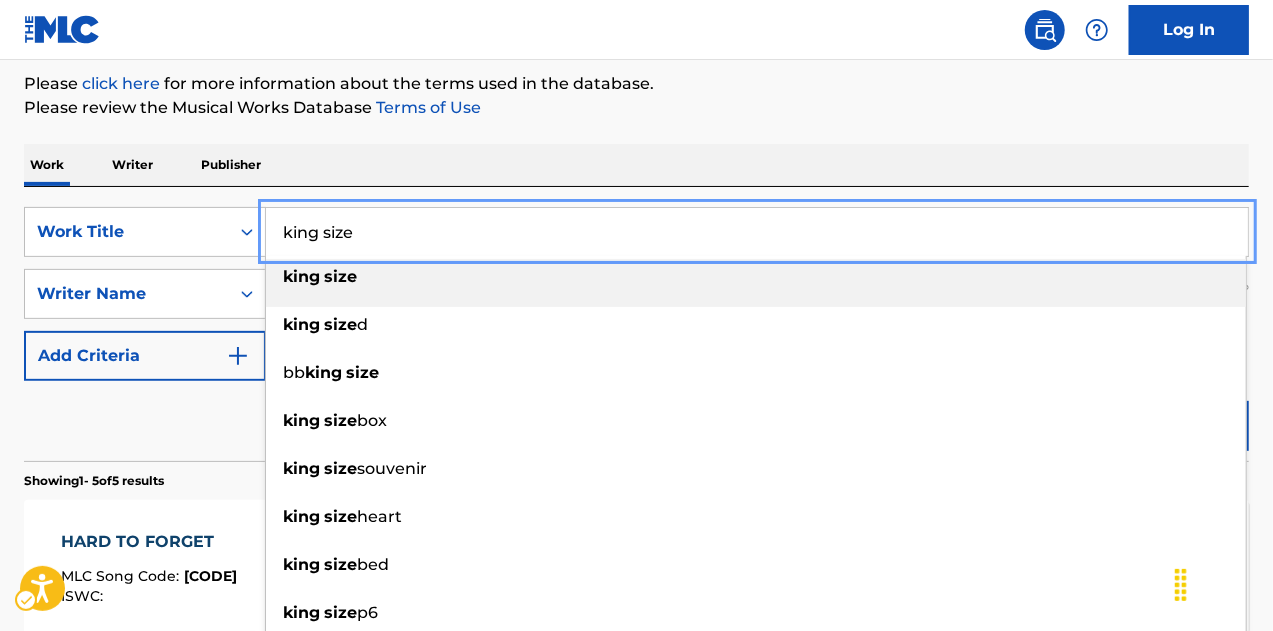 type on "king size" 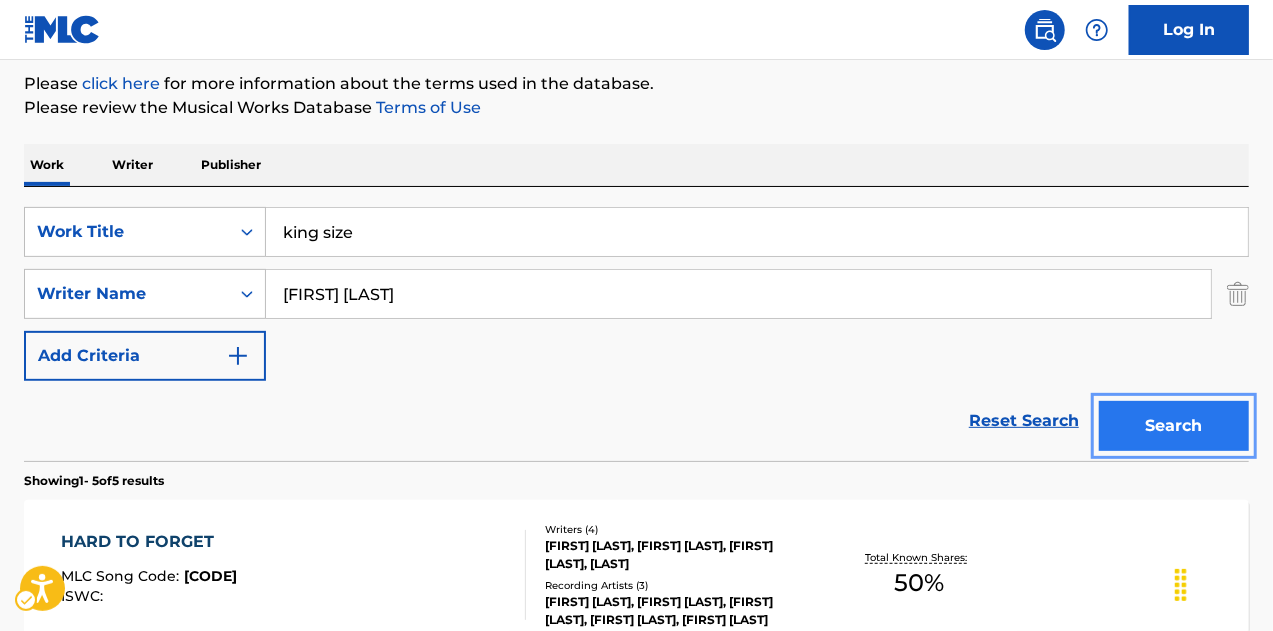 click on "Search" at bounding box center (1174, 426) 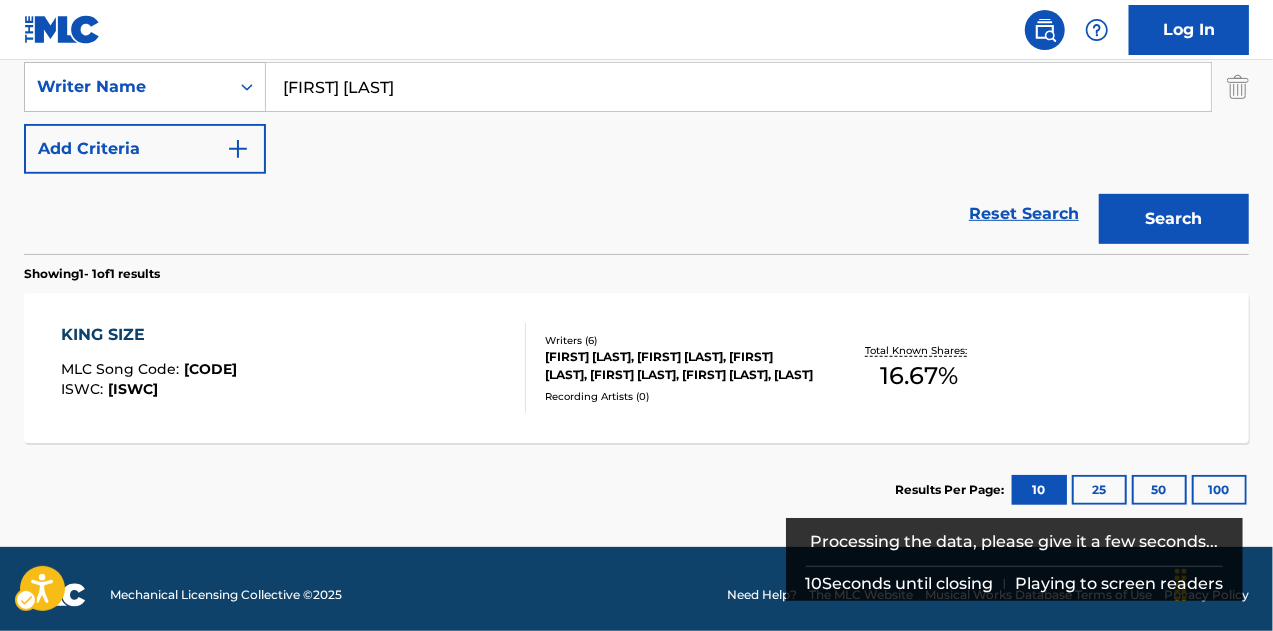 scroll, scrollTop: 456, scrollLeft: 0, axis: vertical 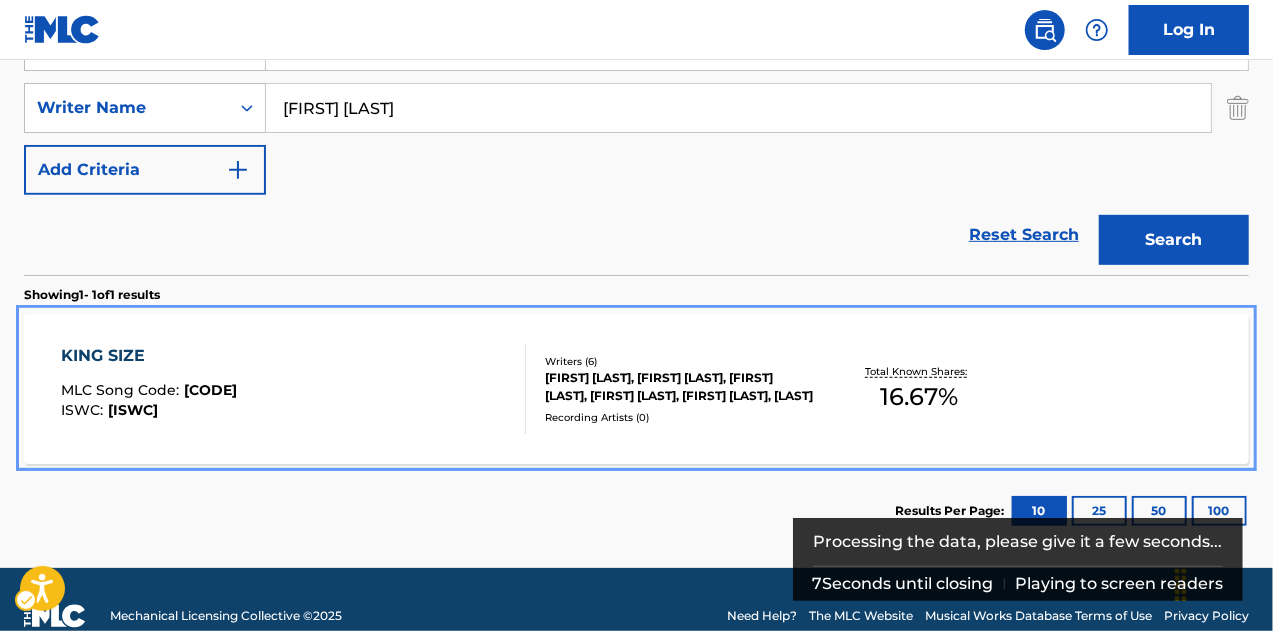 click at bounding box center (517, 389) 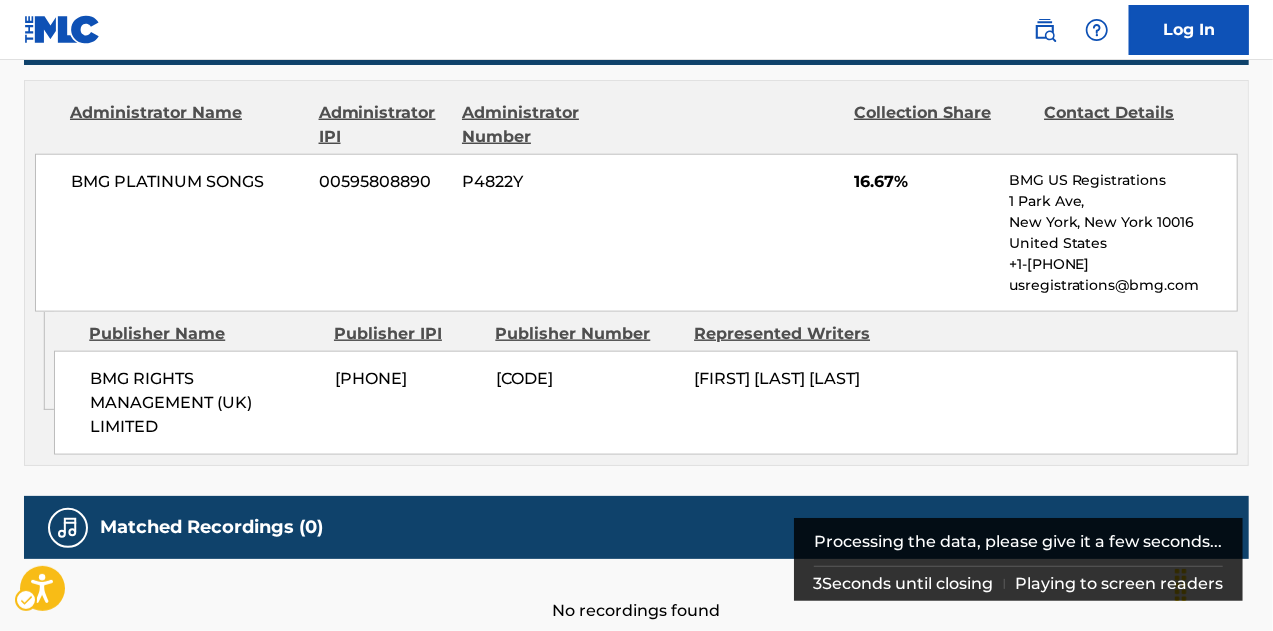 scroll, scrollTop: 1063, scrollLeft: 0, axis: vertical 